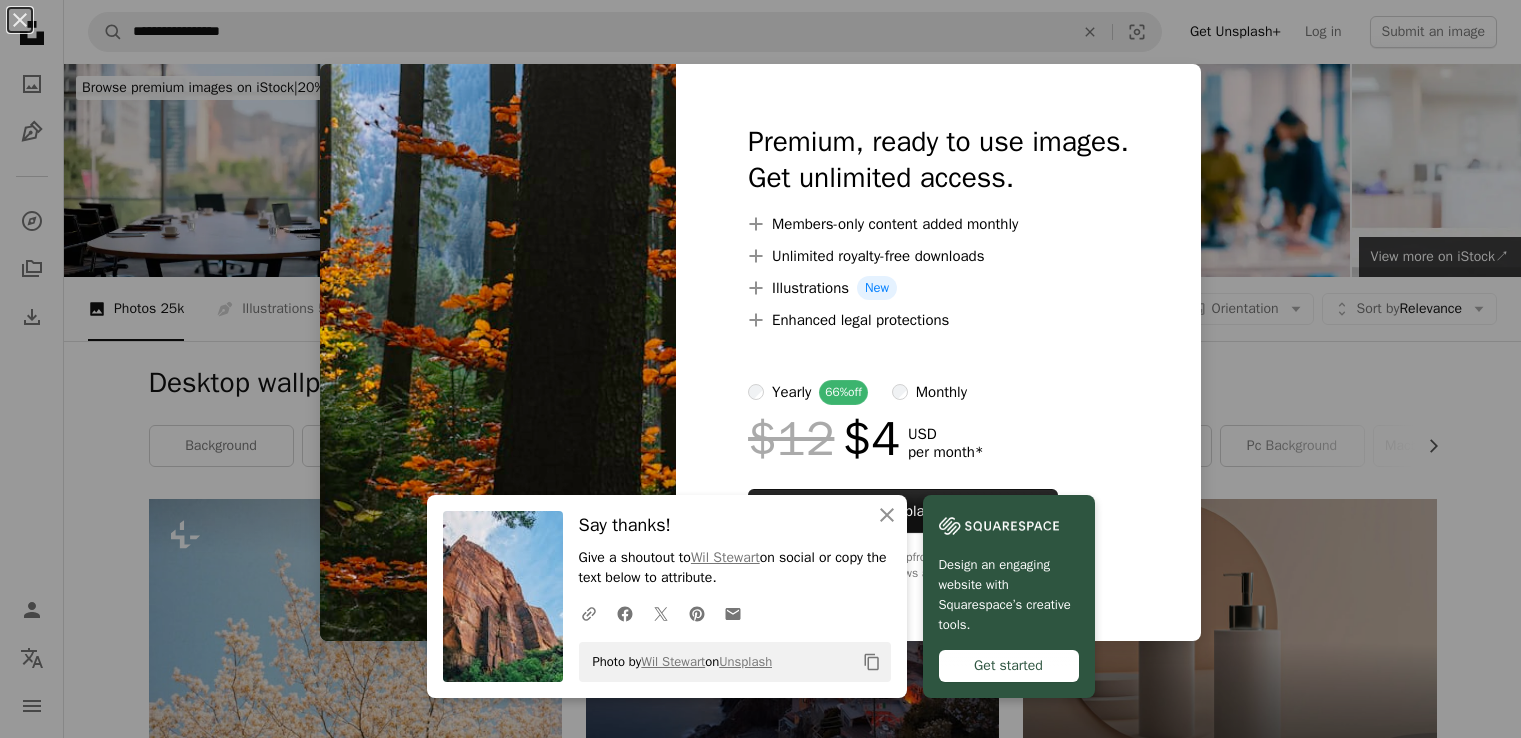 scroll, scrollTop: 2754, scrollLeft: 0, axis: vertical 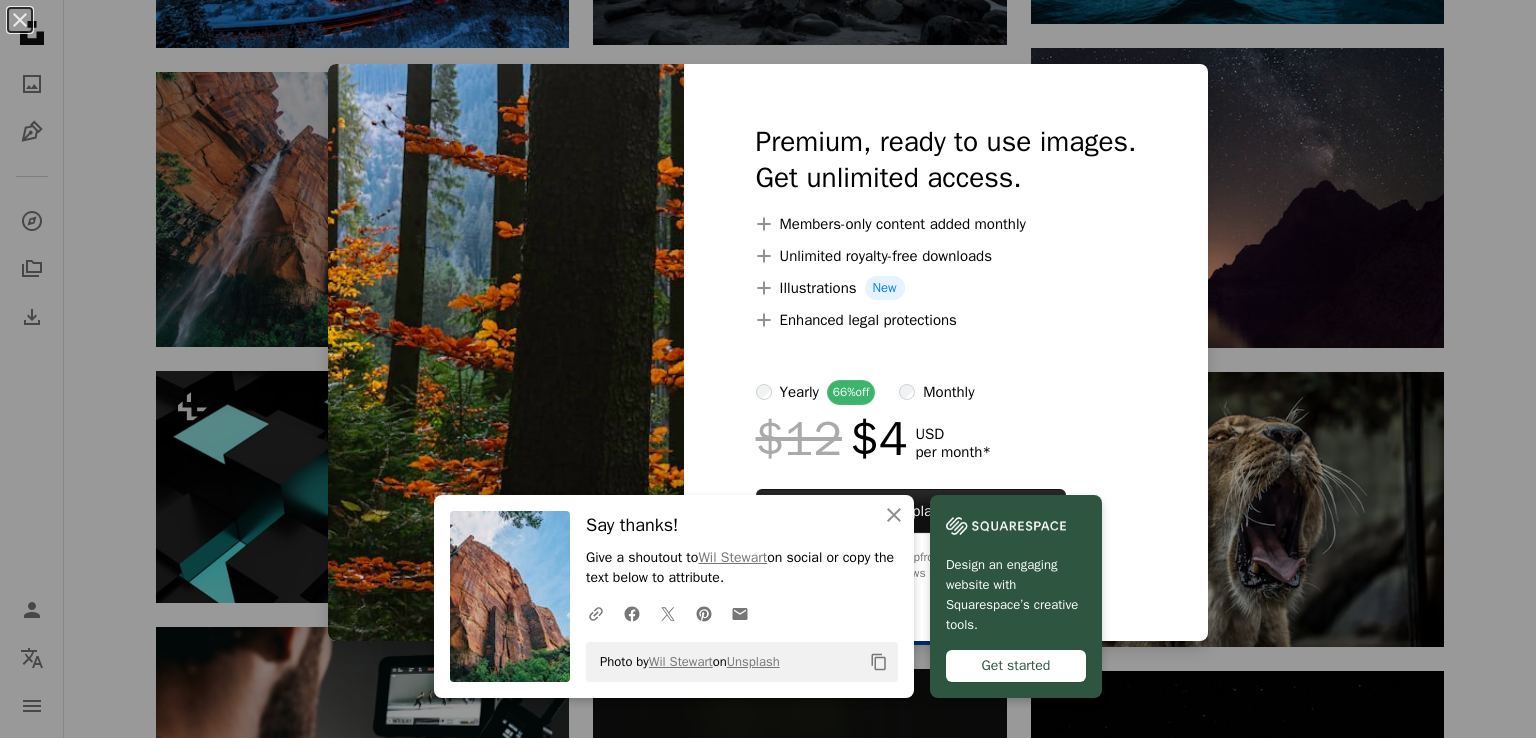 click on "An X shape An X shape Close Say thanks! Give a shoutout to  [FIRST] [LAST]  on social or copy the text below to attribute. A URL sharing icon (chains) Facebook icon X (formerly Twitter) icon Pinterest icon An envelope Photo by  [FIRST] [LAST]  on  Unsplash
Copy content Design an engaging website with Squarespace’s creative tools. Get started Premium, ready to use images. Get unlimited access. A plus sign Members-only content added monthly A plus sign Unlimited royalty-free downloads A plus sign Illustrations  New A plus sign Enhanced legal protections yearly 66%  off monthly $12   $4 USD per month * Get  Unsplash+ * When paid annually, billed upfront  $48 Taxes where applicable. Renews automatically. Cancel anytime." at bounding box center (768, 369) 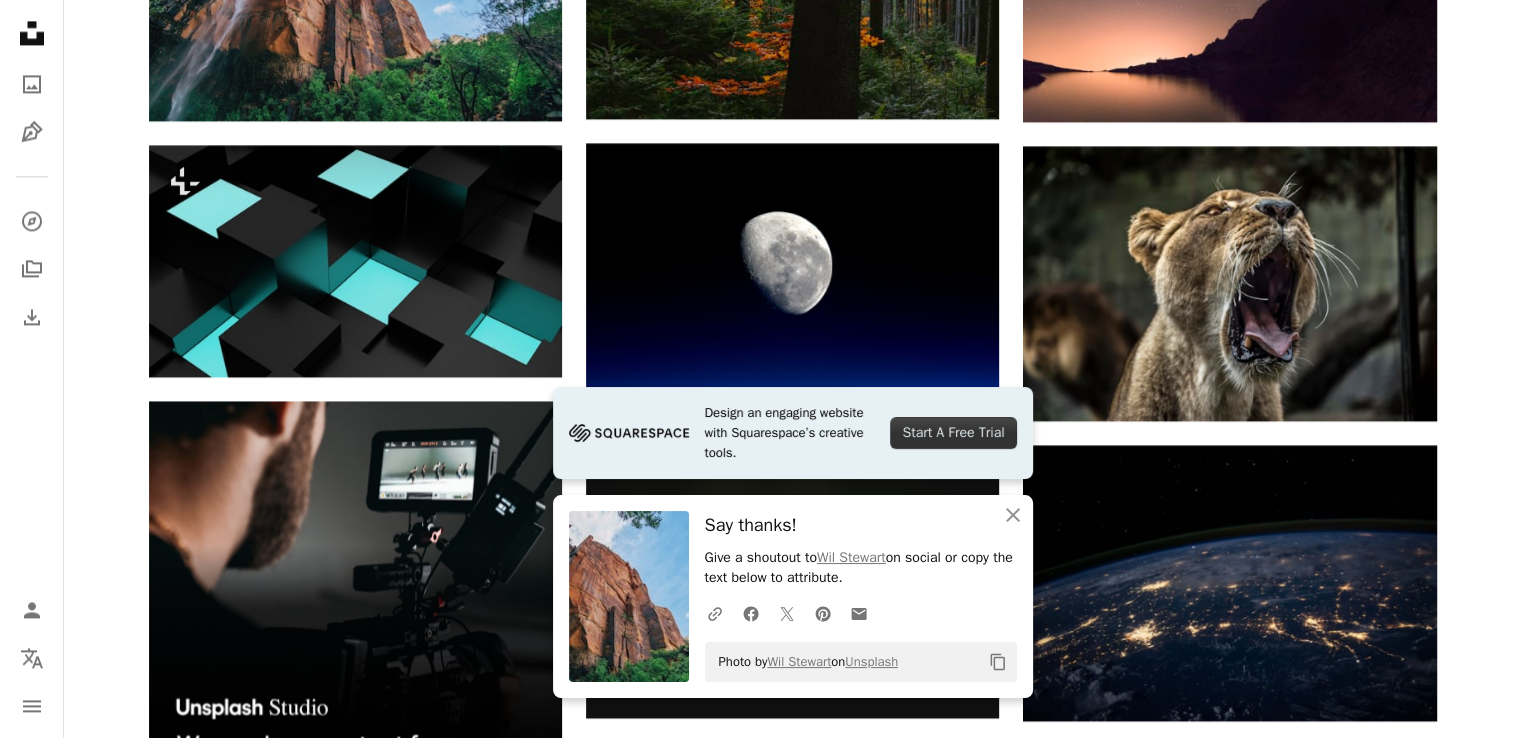 scroll, scrollTop: 2980, scrollLeft: 0, axis: vertical 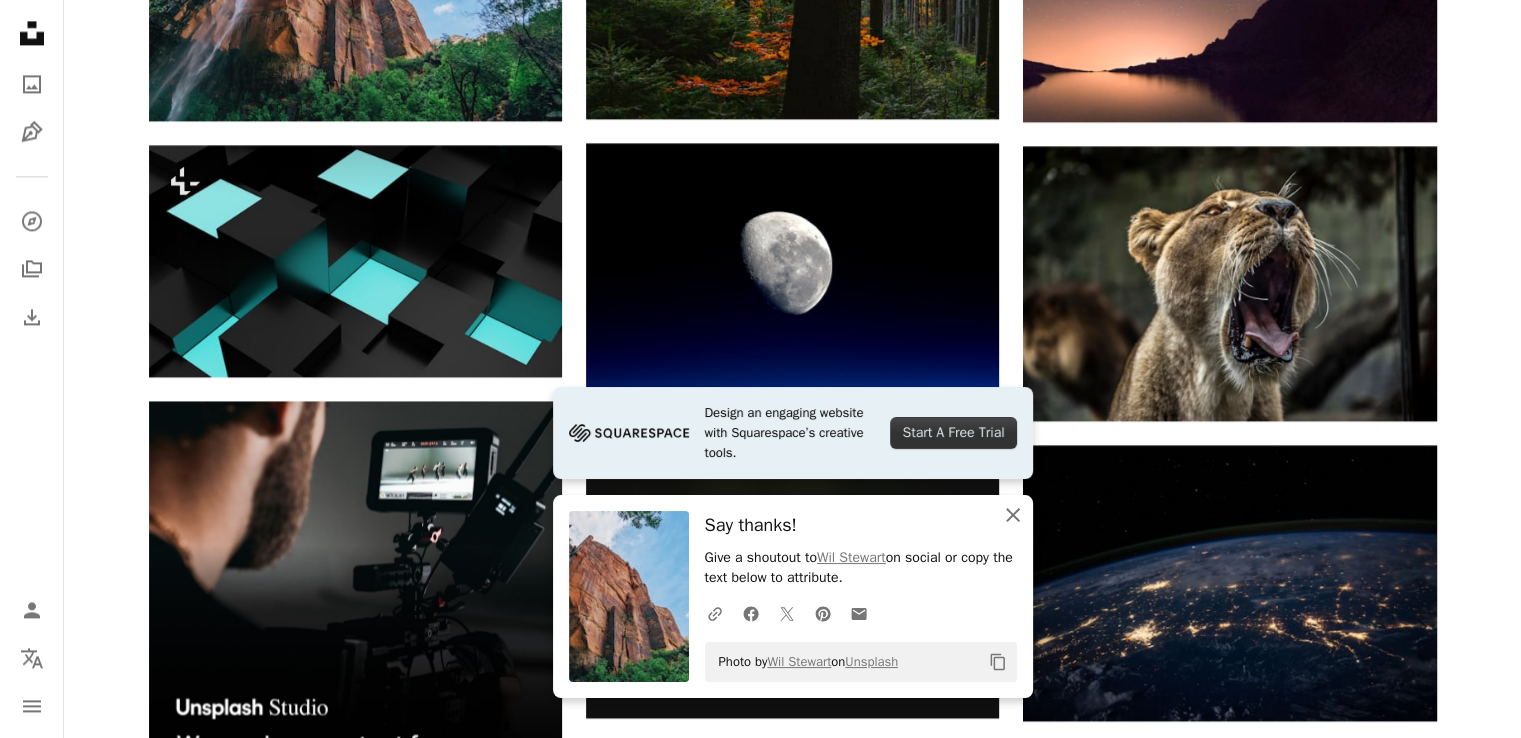click 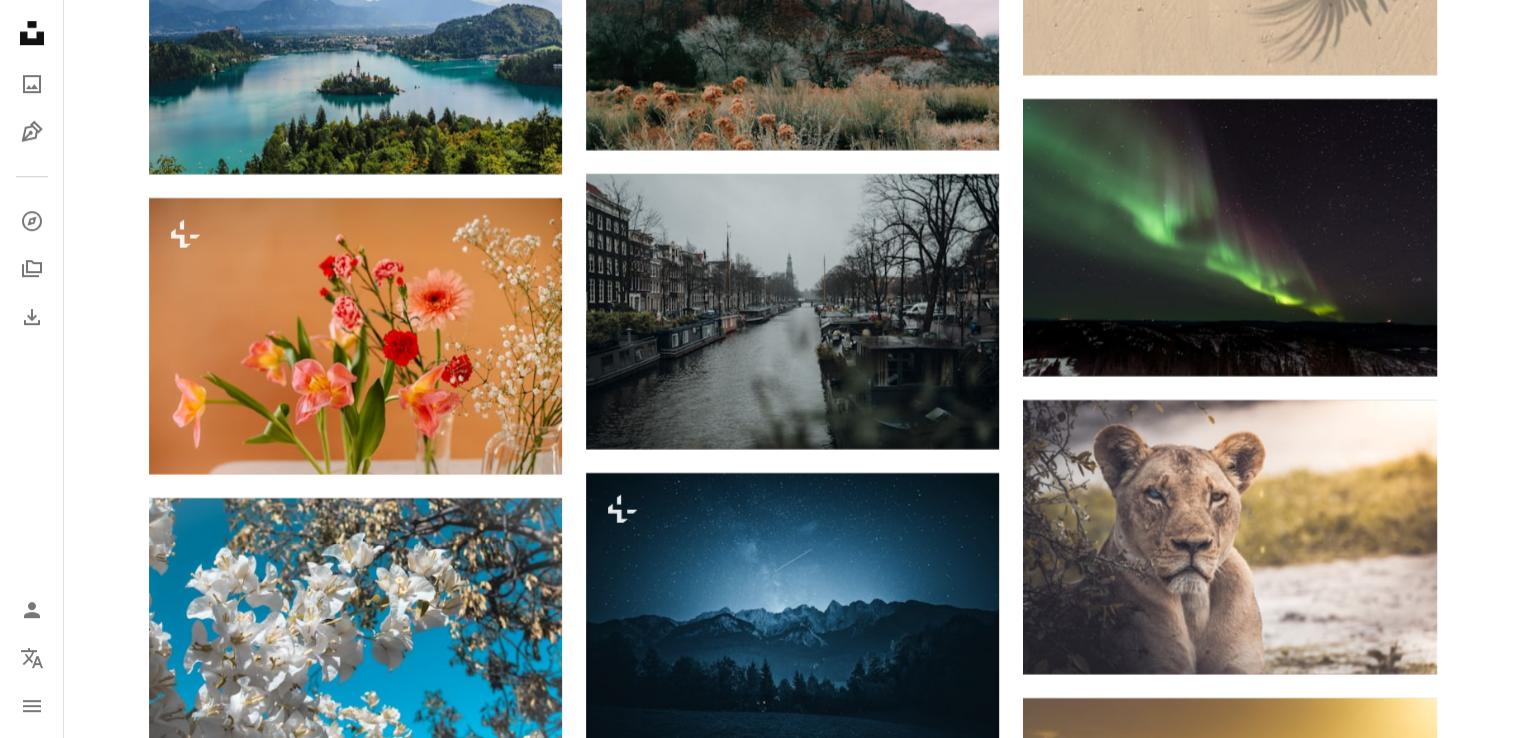 scroll, scrollTop: 16542, scrollLeft: 0, axis: vertical 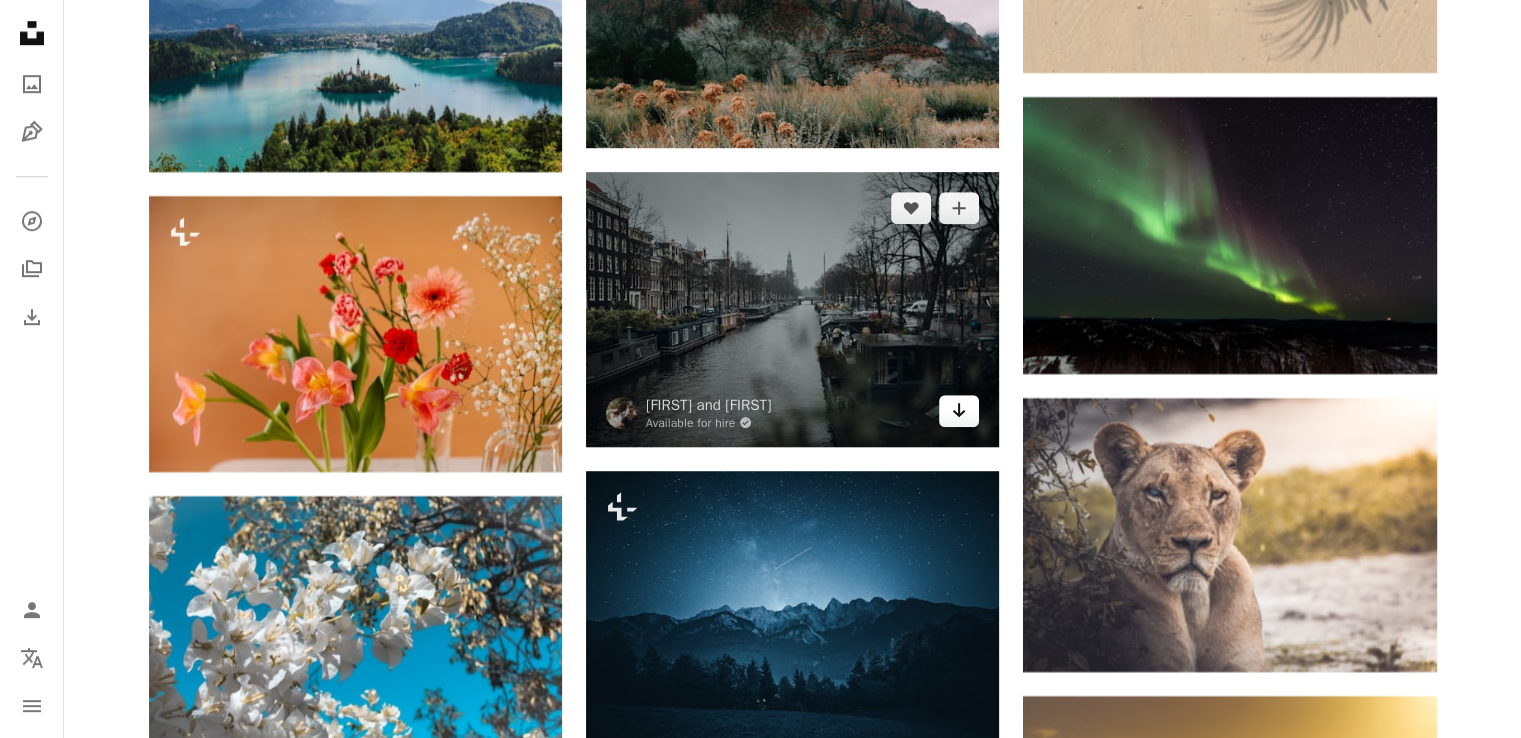 click on "Arrow pointing down" 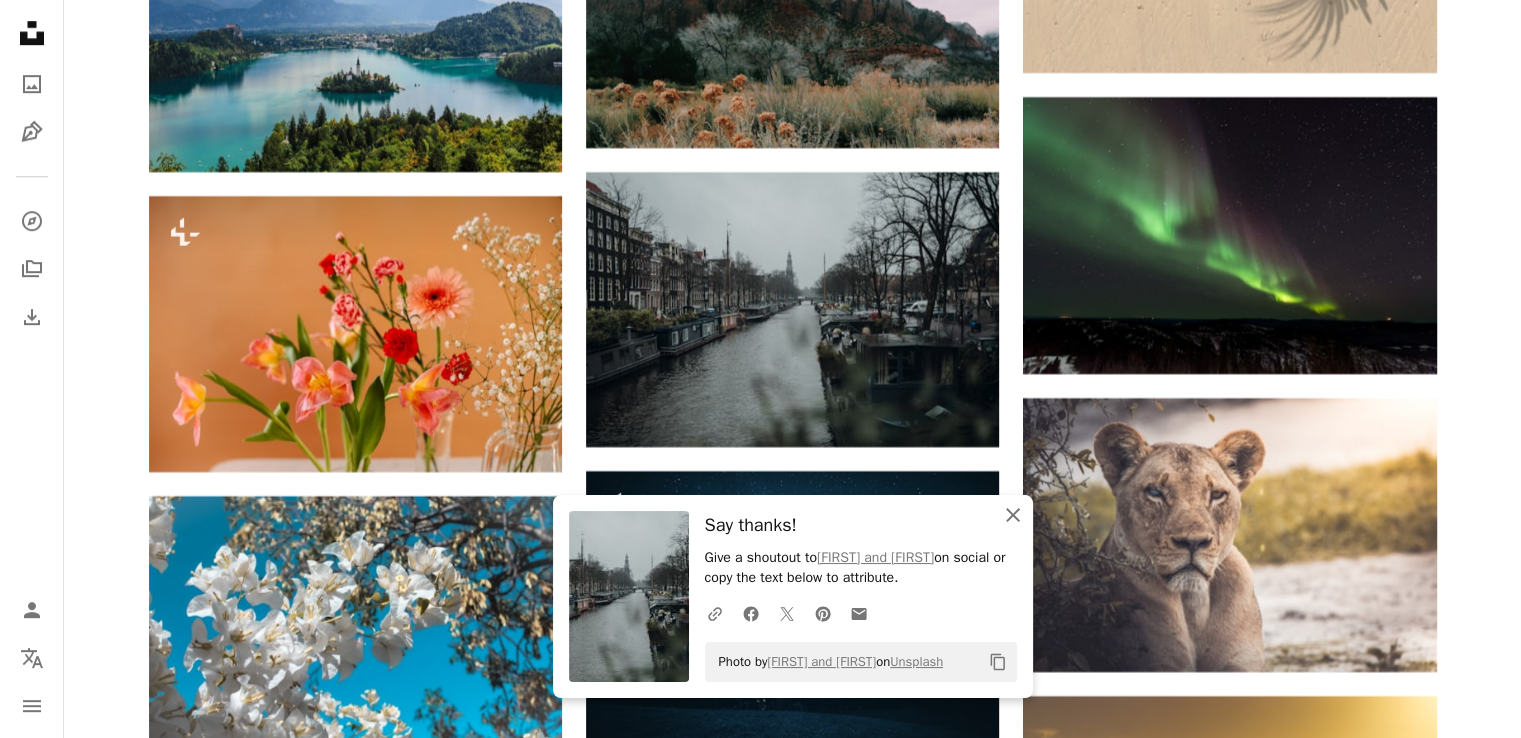 click 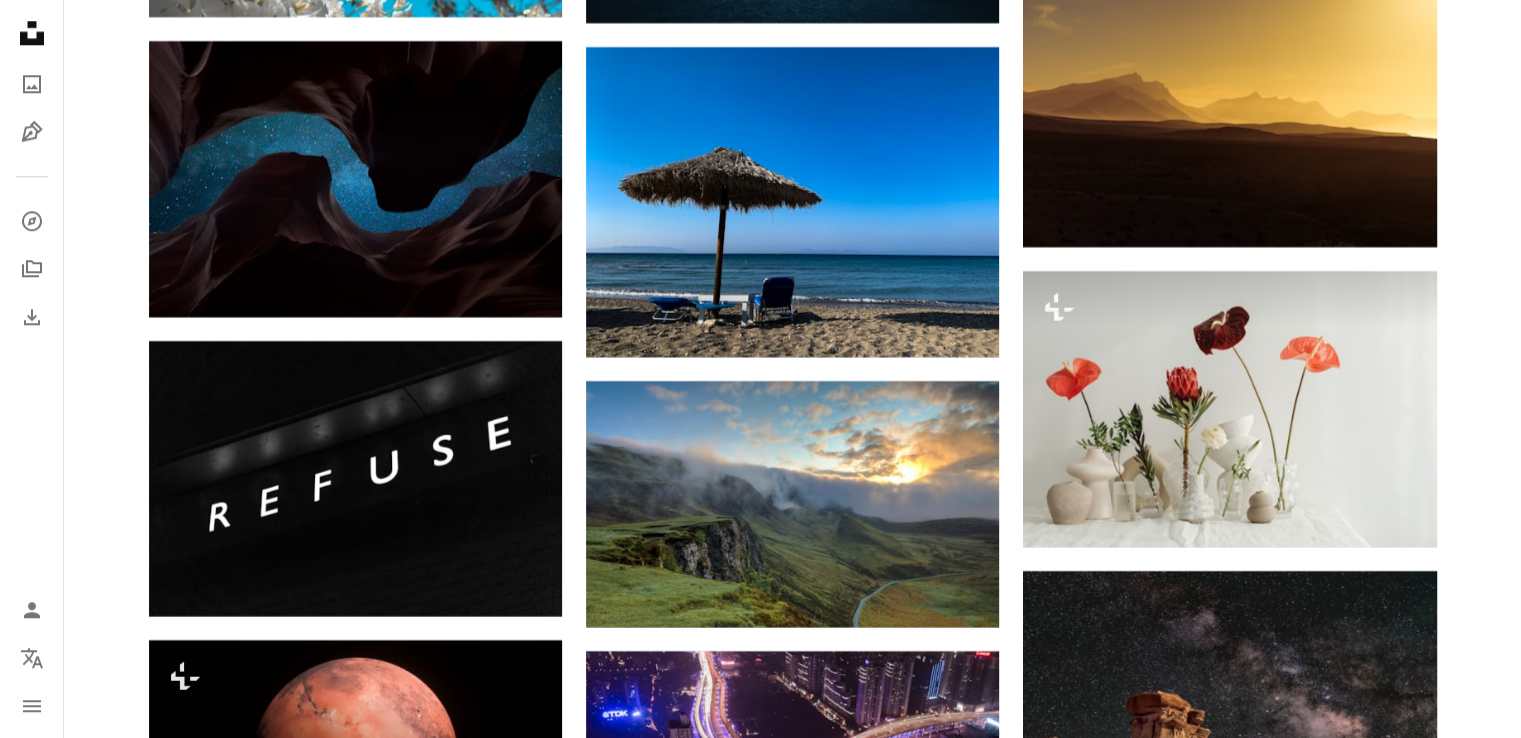 scroll, scrollTop: 17268, scrollLeft: 0, axis: vertical 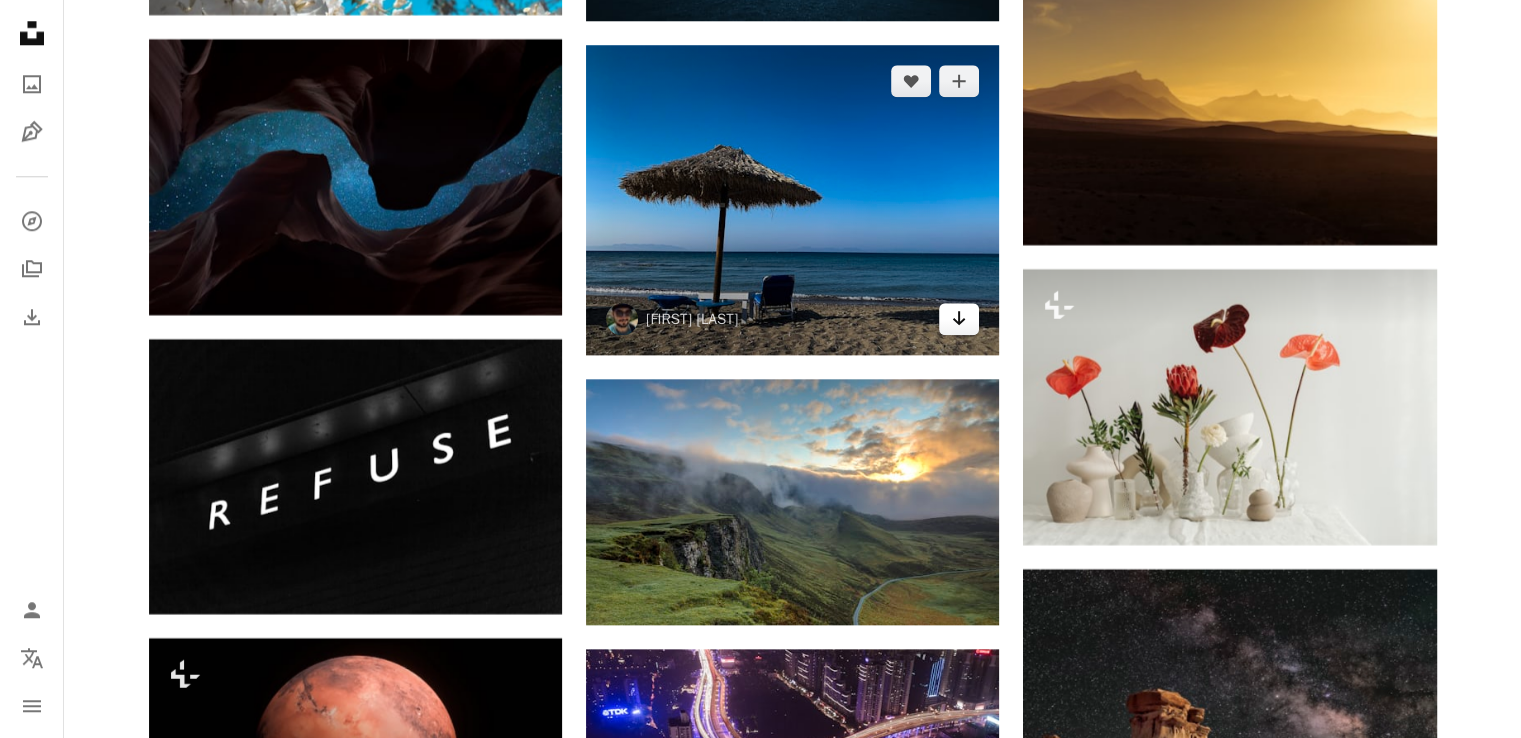 click on "Arrow pointing down" 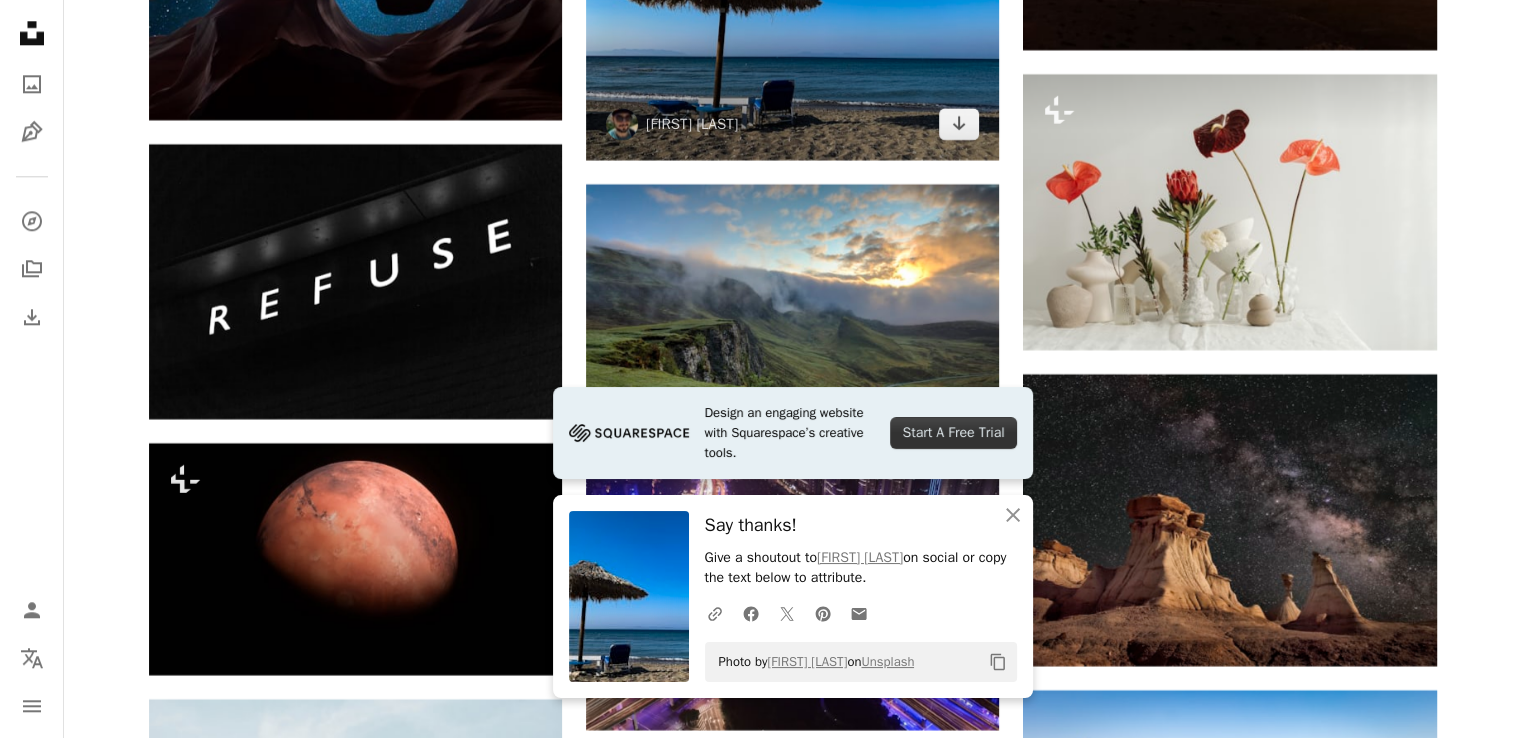 scroll, scrollTop: 17495, scrollLeft: 0, axis: vertical 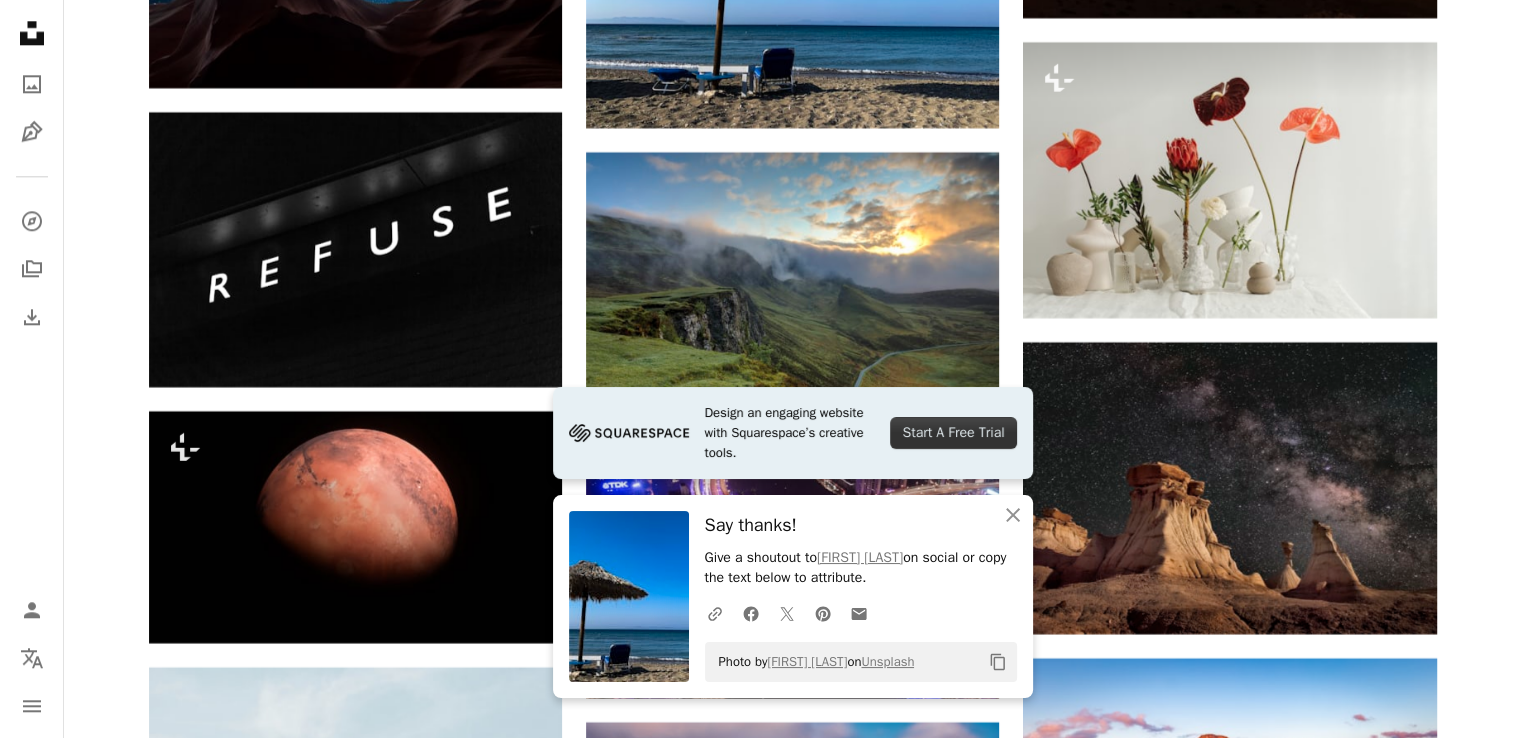 click on "Plus sign for Unsplash+ A heart A plus sign [FIRST] [LAST] For  Unsplash+ A lock Download Plus sign for Unsplash+ A heart A plus sign [FIRST] [LAST] For  Unsplash+ A lock Download Plus sign for Unsplash+ A heart A plus sign [FIRST] [LAST] For  Unsplash+ A lock Download A heart A plus sign [FIRST] [LAST] Available for hire A checkmark inside of a circle Arrow pointing down A heart A plus sign [FIRST] [LAST] Available for hire A checkmark inside of a circle Arrow pointing down A heart A plus sign [FIRST] [LAST] Arrow pointing down Plus sign for Unsplash+ A heart A plus sign [FIRST] [LAST] For  Unsplash+ A lock Download A heart A plus sign [FIRST] [LAST] Arrow pointing down A heart A plus sign [FIRST] [LAST] Arrow pointing down Plus sign for Unsplash+ A heart A plus sign A heart A plus sign [FIRST] [LAST] For" at bounding box center [792, -6324] 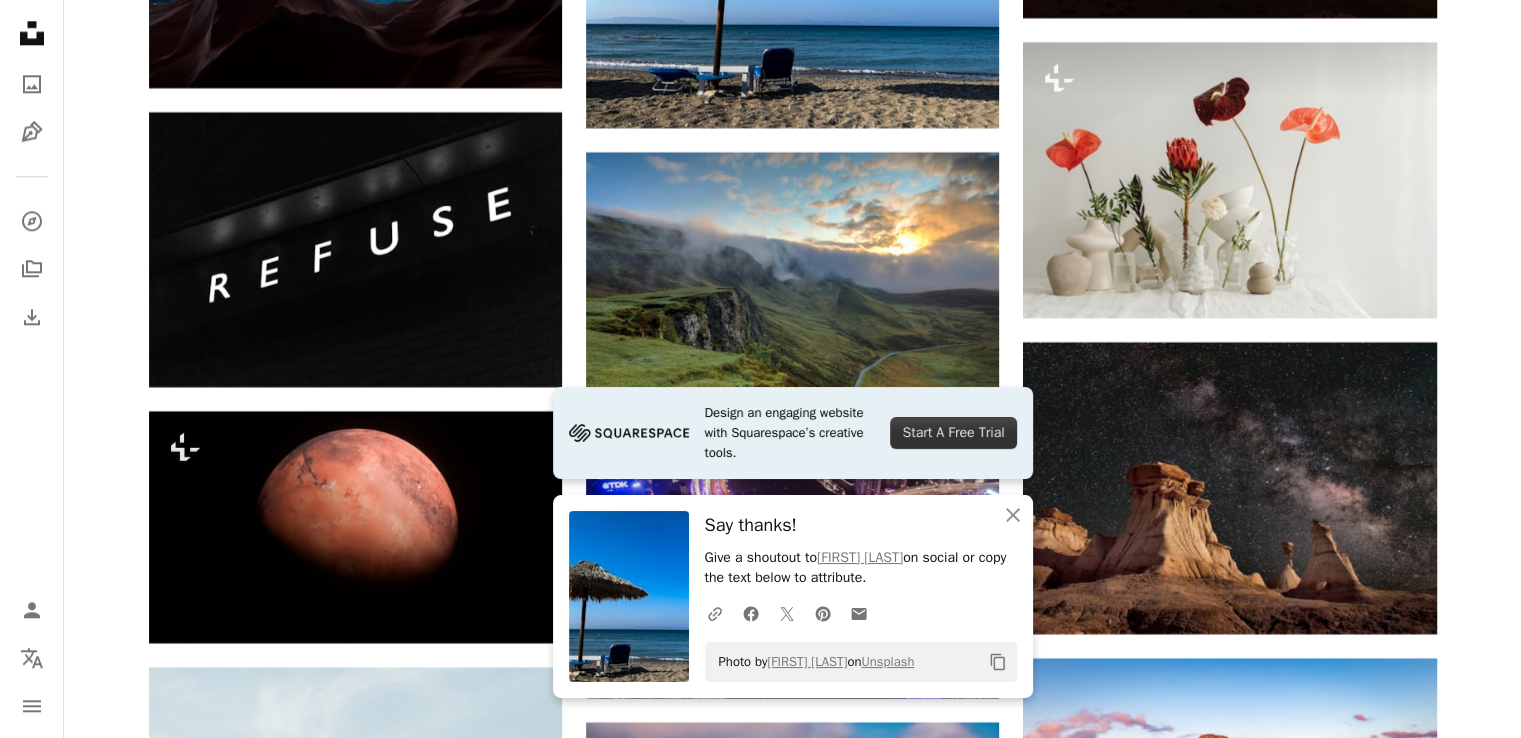 click on "Plus sign for Unsplash+ A heart A plus sign [FIRST] [LAST] For  Unsplash+ A lock Download Plus sign for Unsplash+ A heart A plus sign [FIRST] [LAST] For  Unsplash+ A lock Download Plus sign for Unsplash+ A heart A plus sign [FIRST] [LAST] For  Unsplash+ A lock Download A heart A plus sign [FIRST] [LAST] Available for hire A checkmark inside of a circle Arrow pointing down A heart A plus sign [FIRST] [LAST] Available for hire A checkmark inside of a circle Arrow pointing down A heart A plus sign [FIRST] [LAST] Arrow pointing down Plus sign for Unsplash+ A heart A plus sign [FIRST] [LAST] For  Unsplash+ A lock Download A heart A plus sign [FIRST] [LAST] Arrow pointing down A heart A plus sign [FIRST] [LAST] Arrow pointing down Plus sign for Unsplash+ A heart A plus sign A heart A plus sign [FIRST] [LAST] For" at bounding box center (792, -6324) 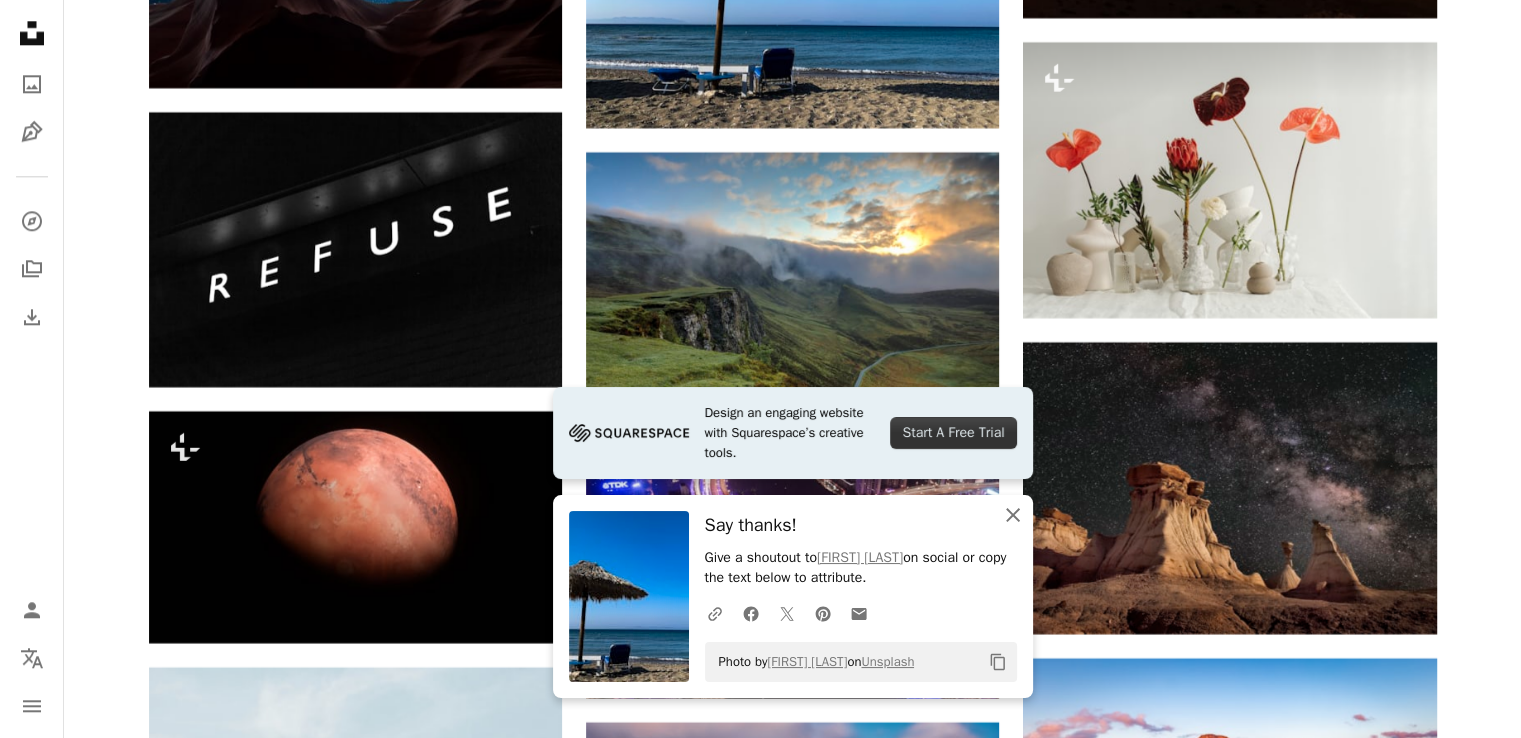 click 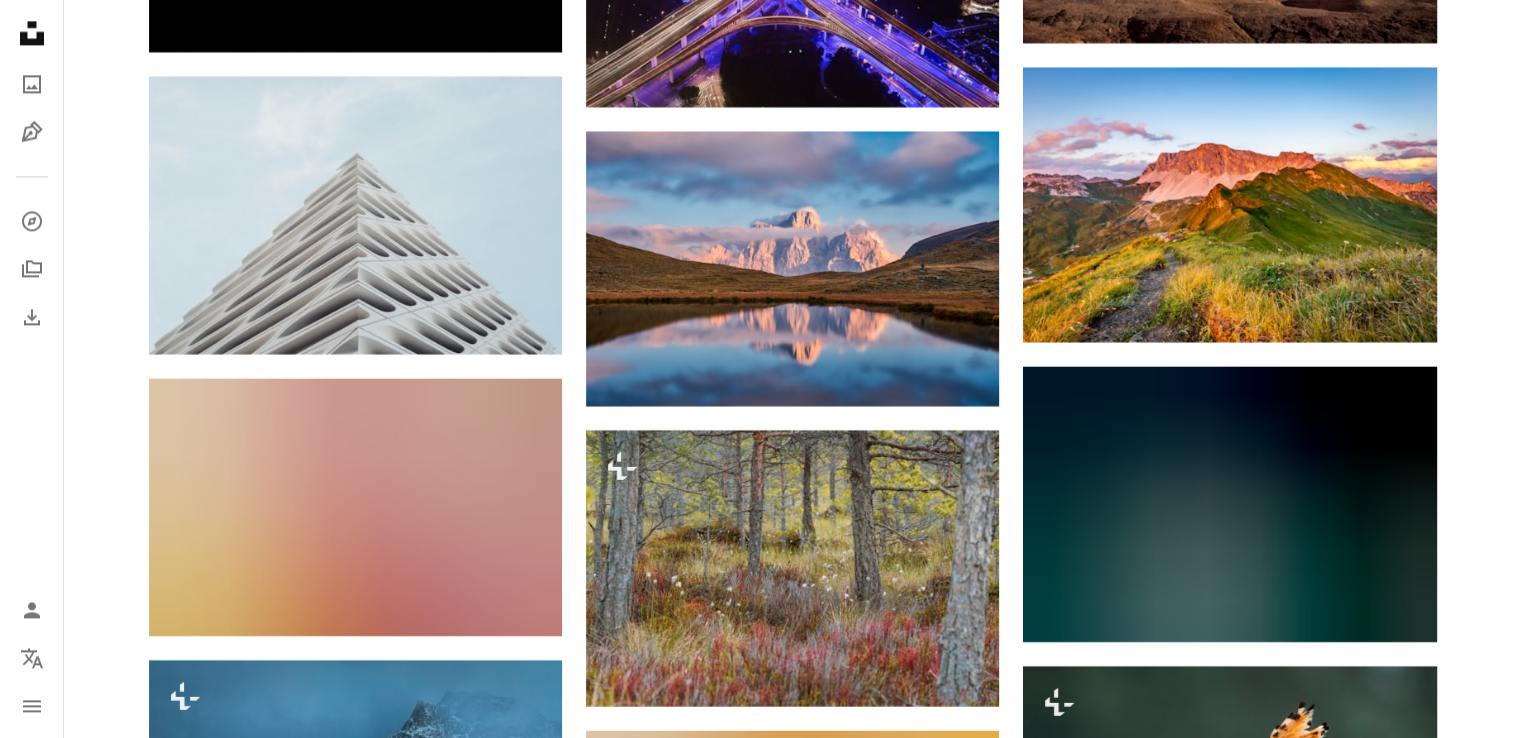 scroll, scrollTop: 18087, scrollLeft: 0, axis: vertical 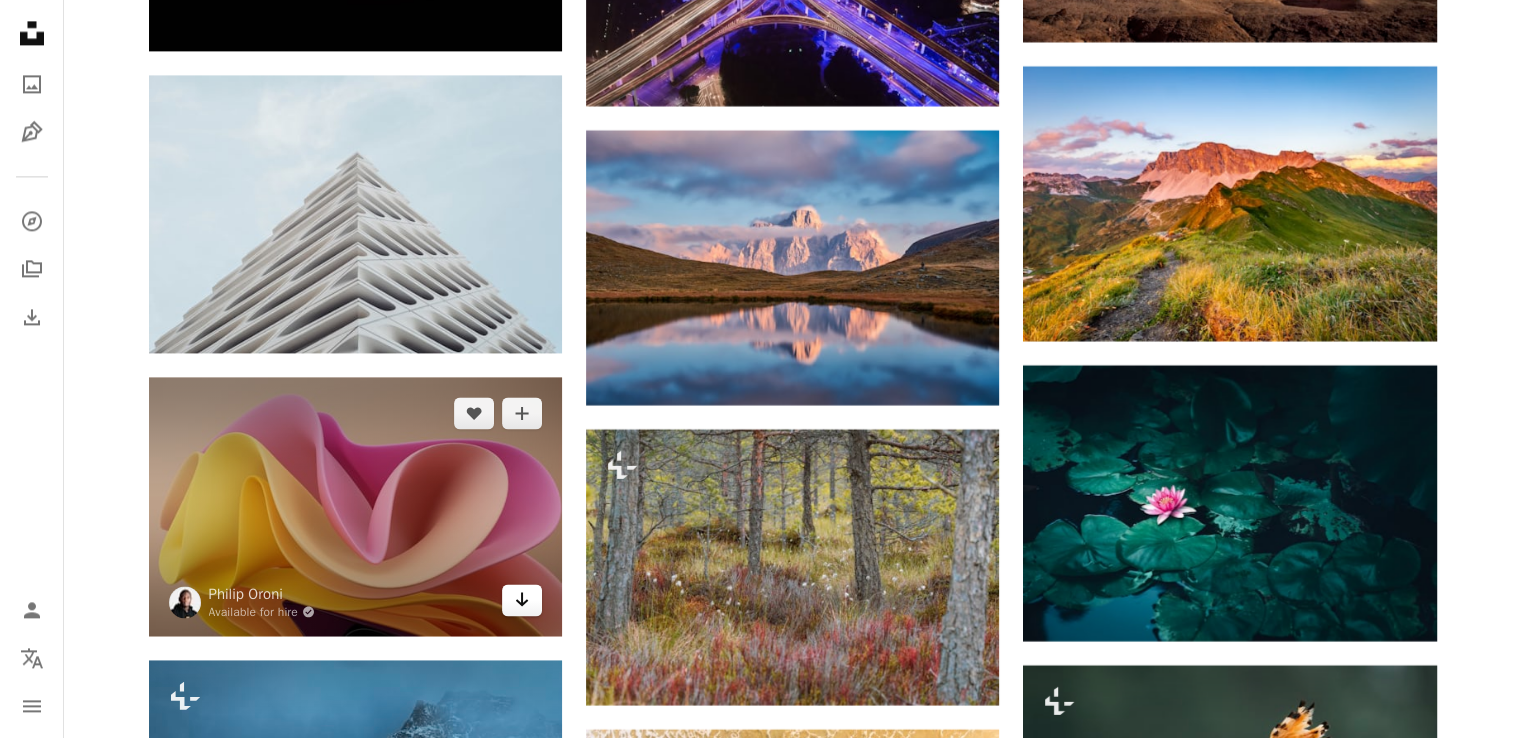 click on "Arrow pointing down" at bounding box center (522, 600) 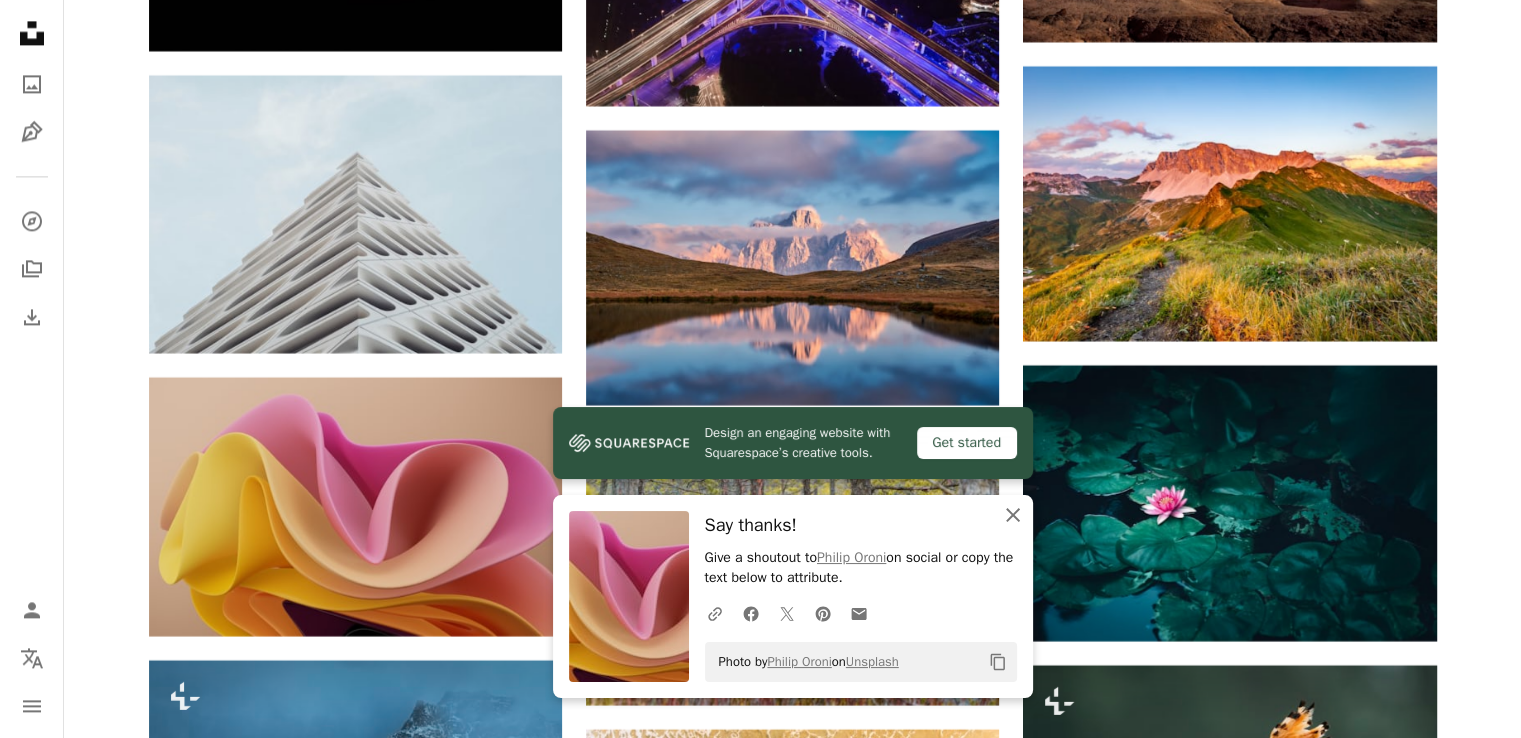 click on "An X shape" 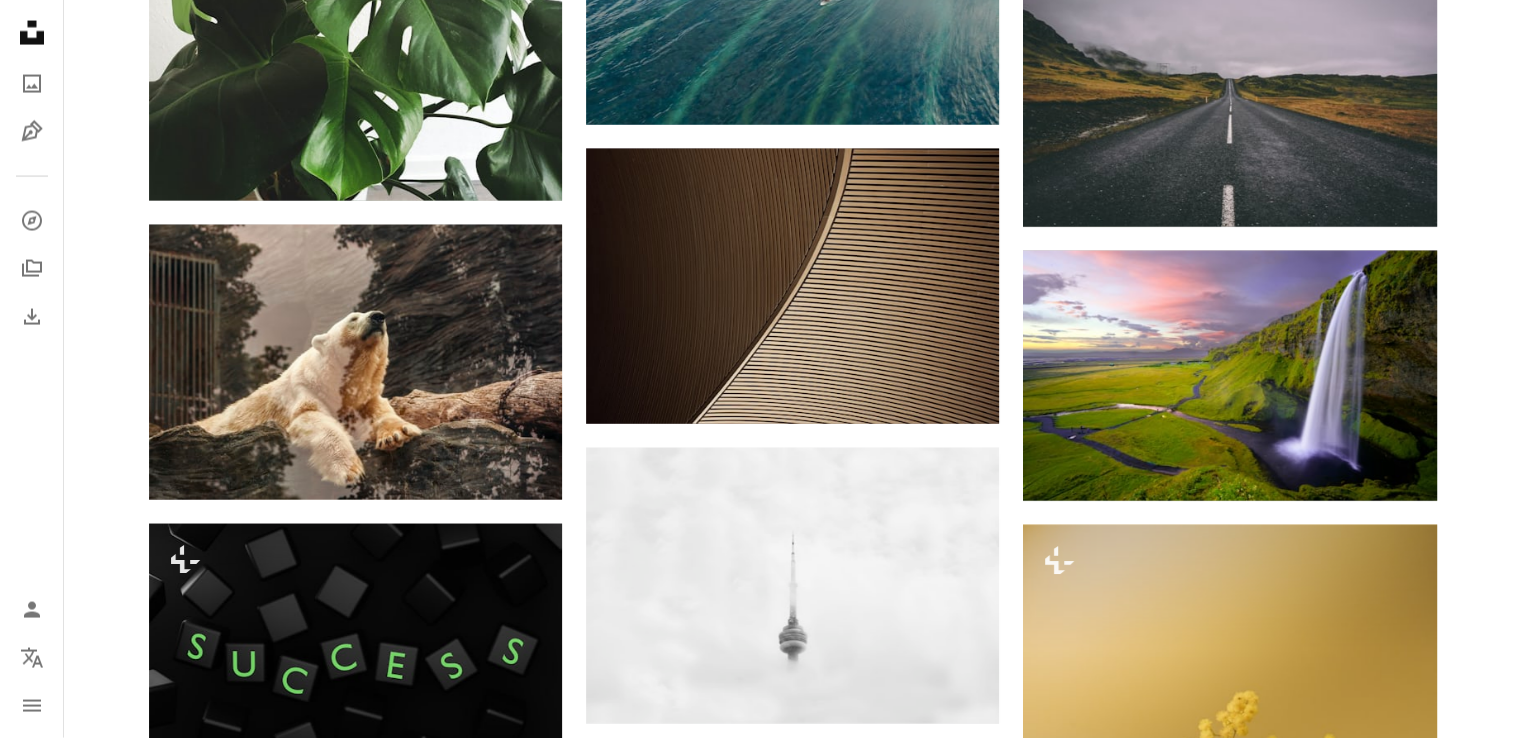 scroll, scrollTop: 19472, scrollLeft: 0, axis: vertical 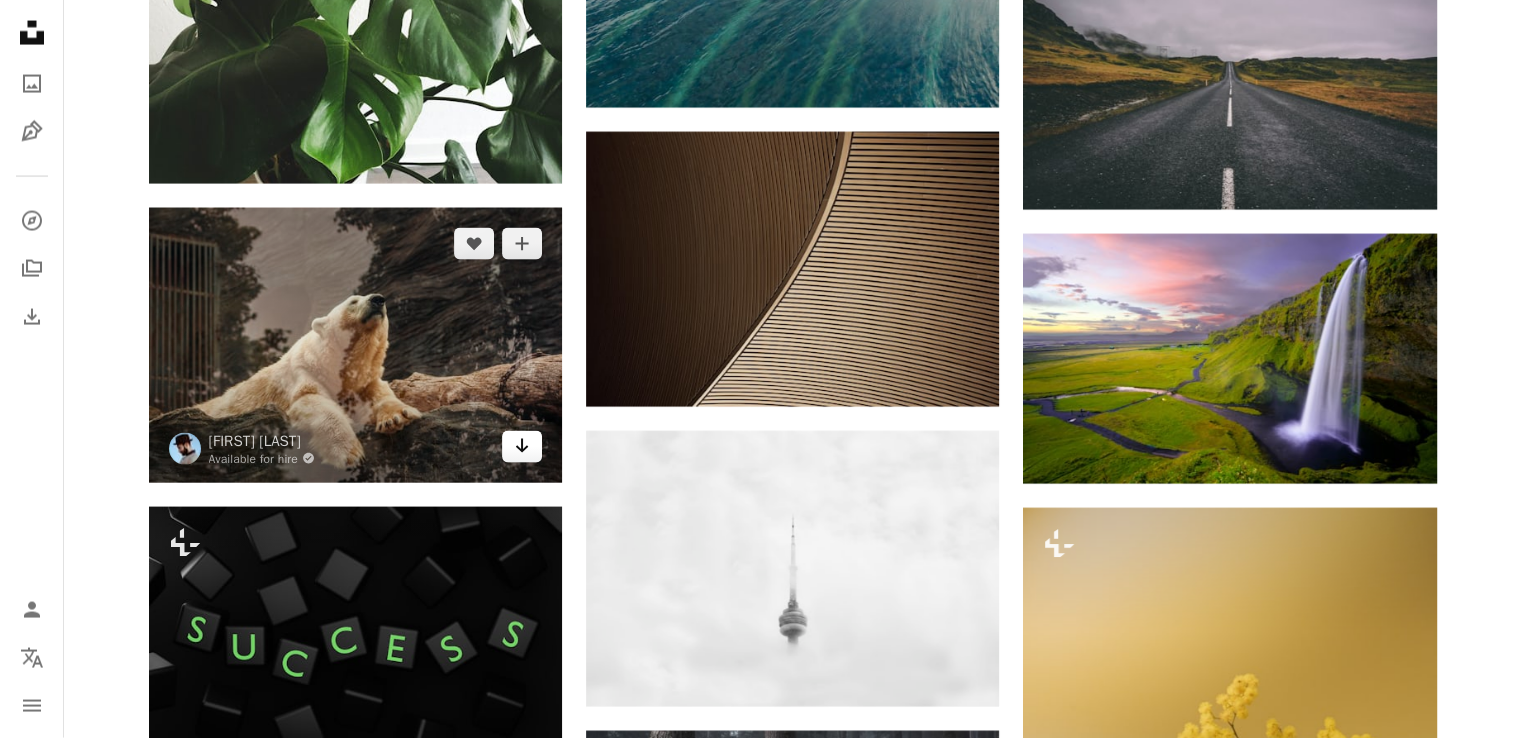 click 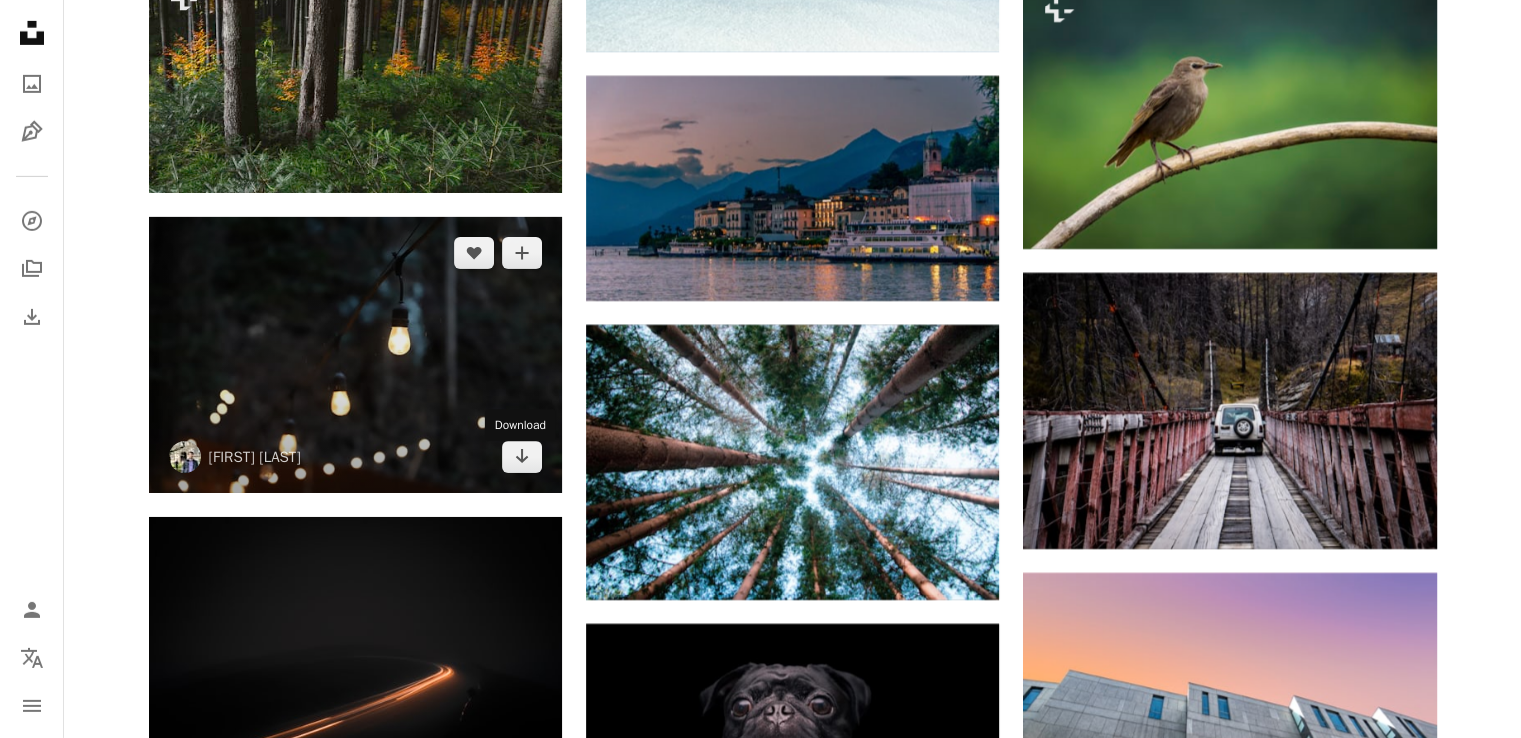 scroll, scrollTop: 21896, scrollLeft: 0, axis: vertical 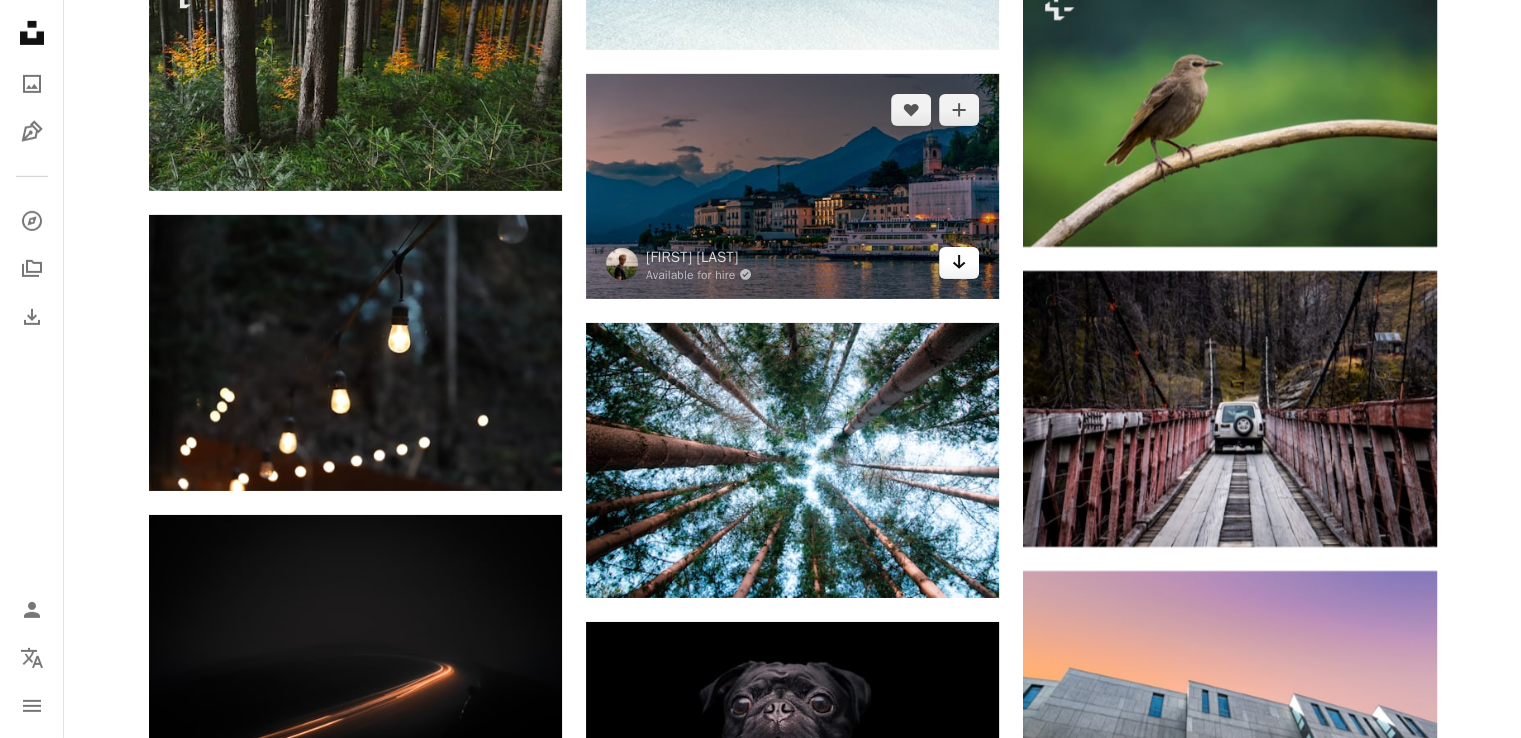 click on "Arrow pointing down" 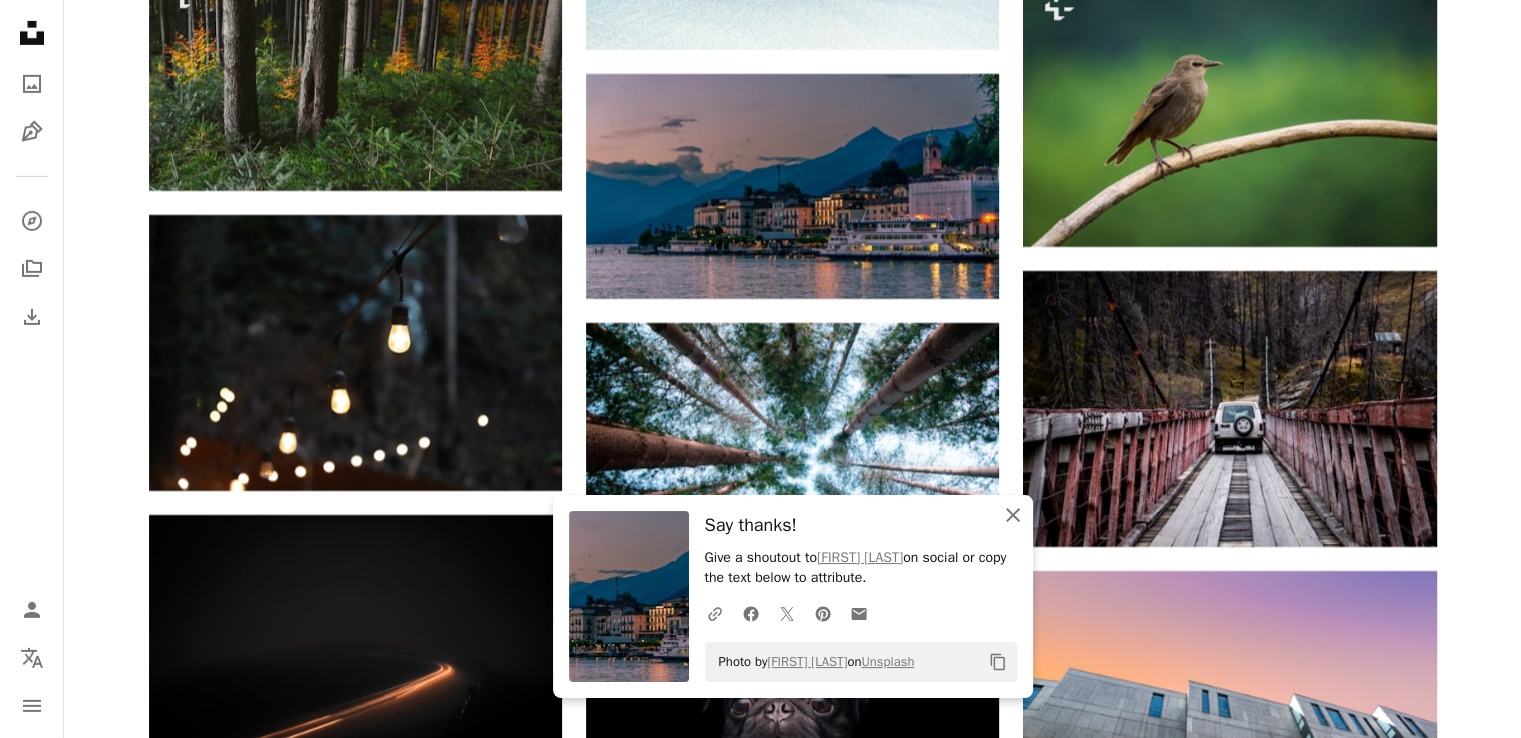 click on "An X shape" 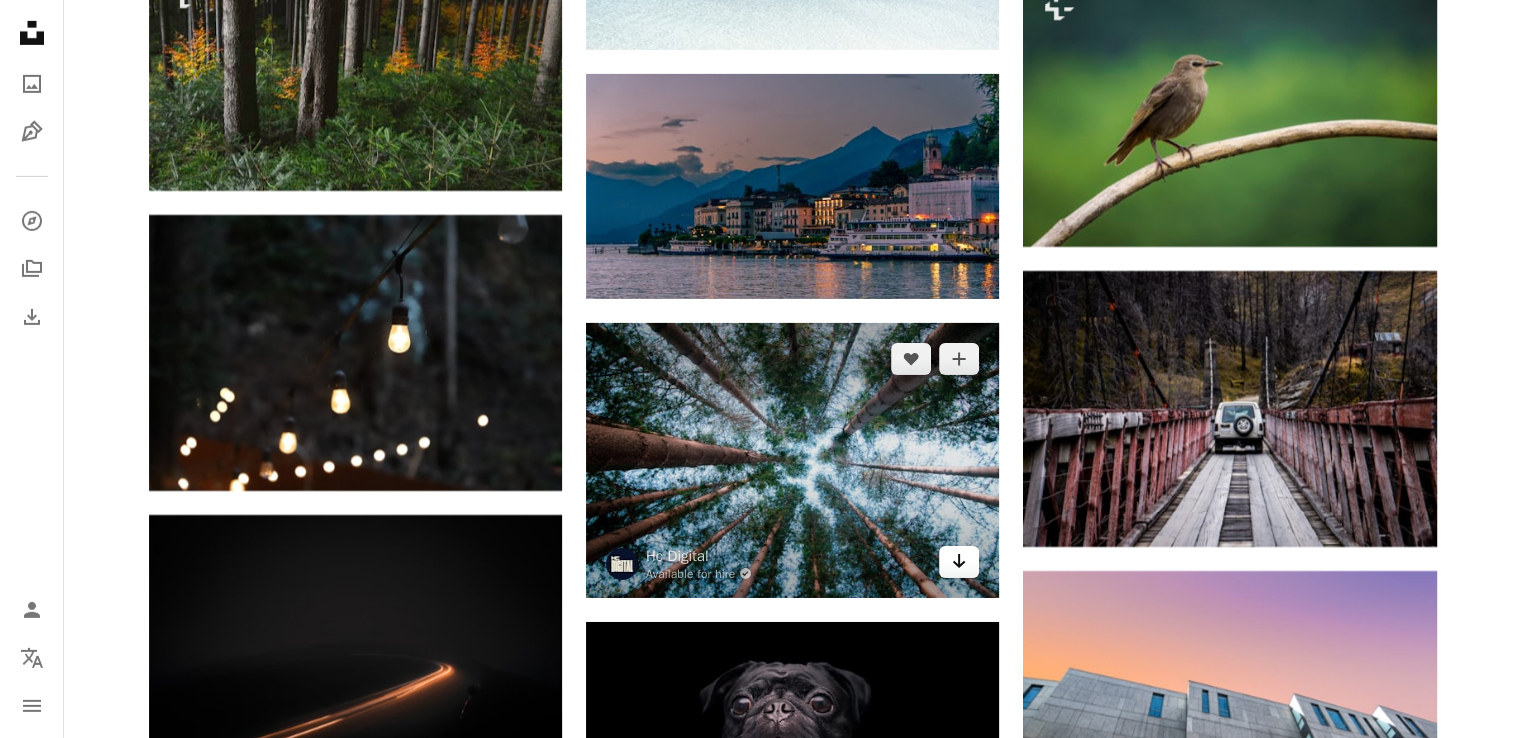 click on "Arrow pointing down" 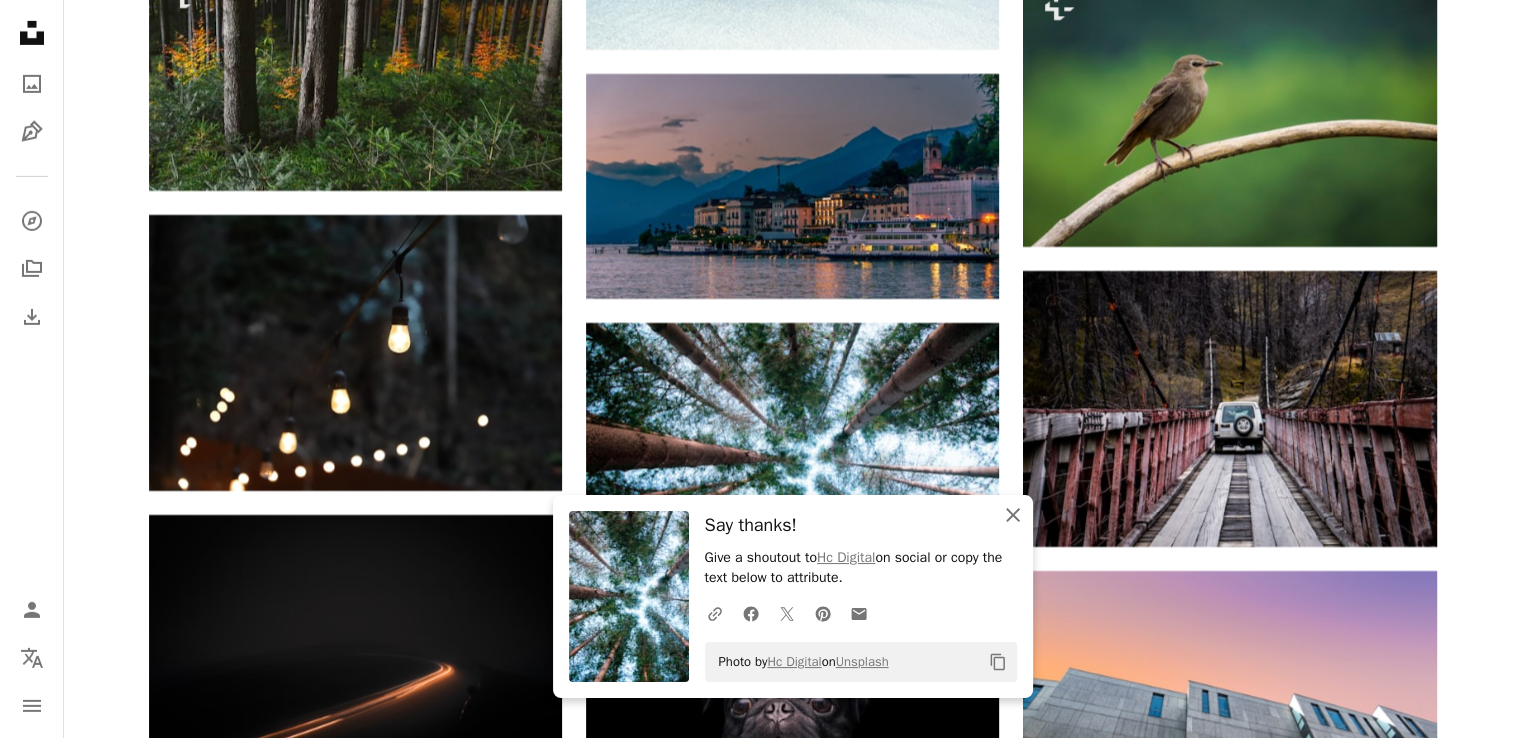 click on "An X shape" 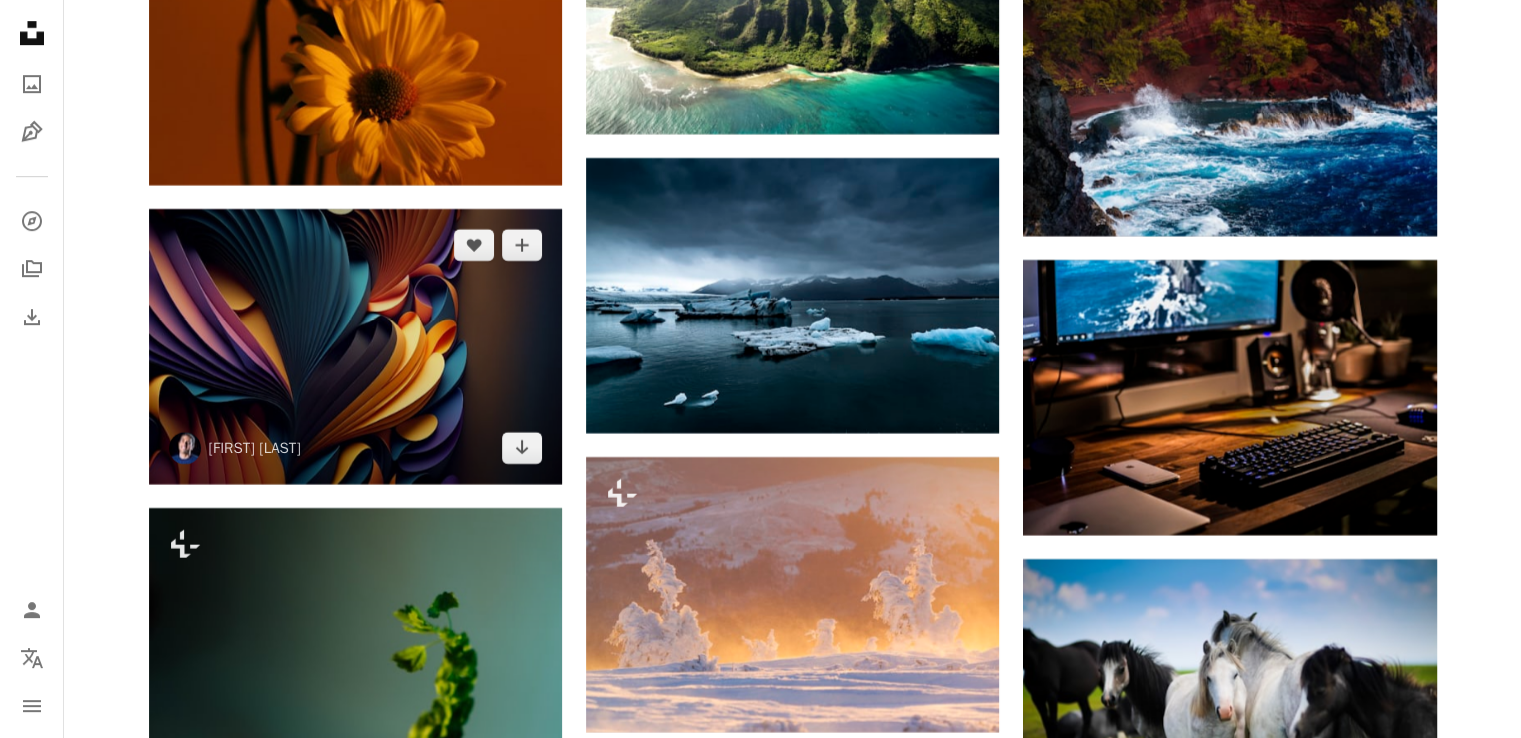 scroll, scrollTop: 31656, scrollLeft: 0, axis: vertical 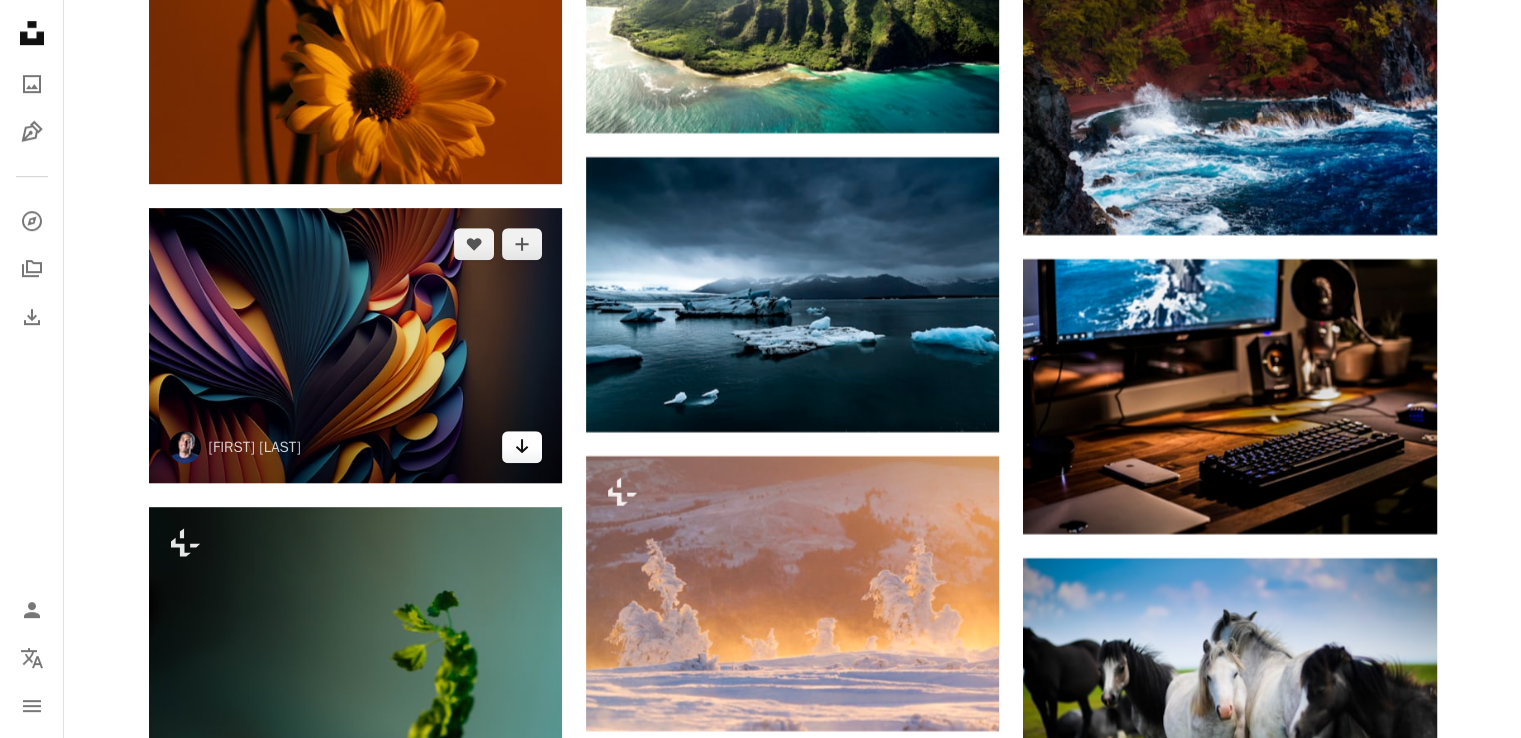 click 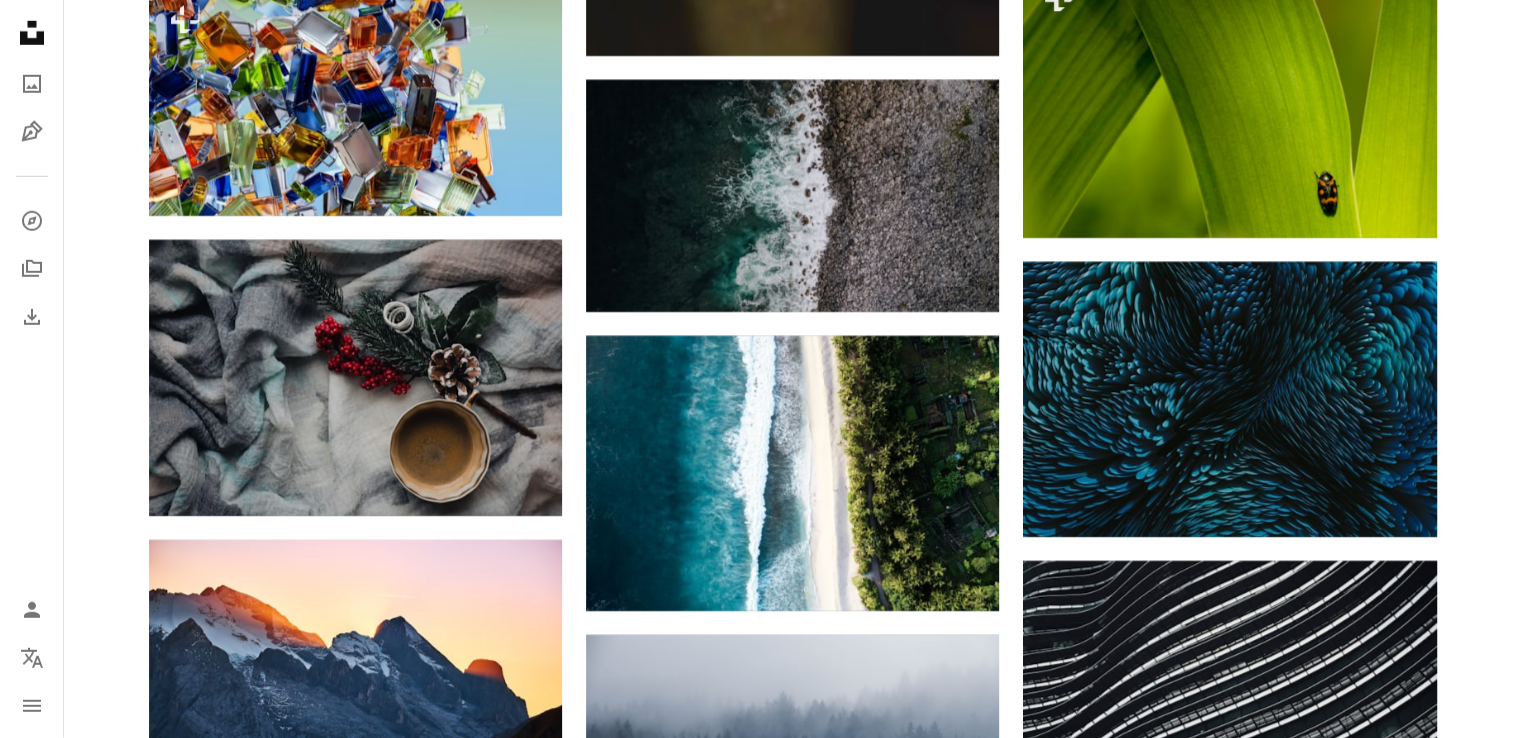 scroll, scrollTop: 36440, scrollLeft: 0, axis: vertical 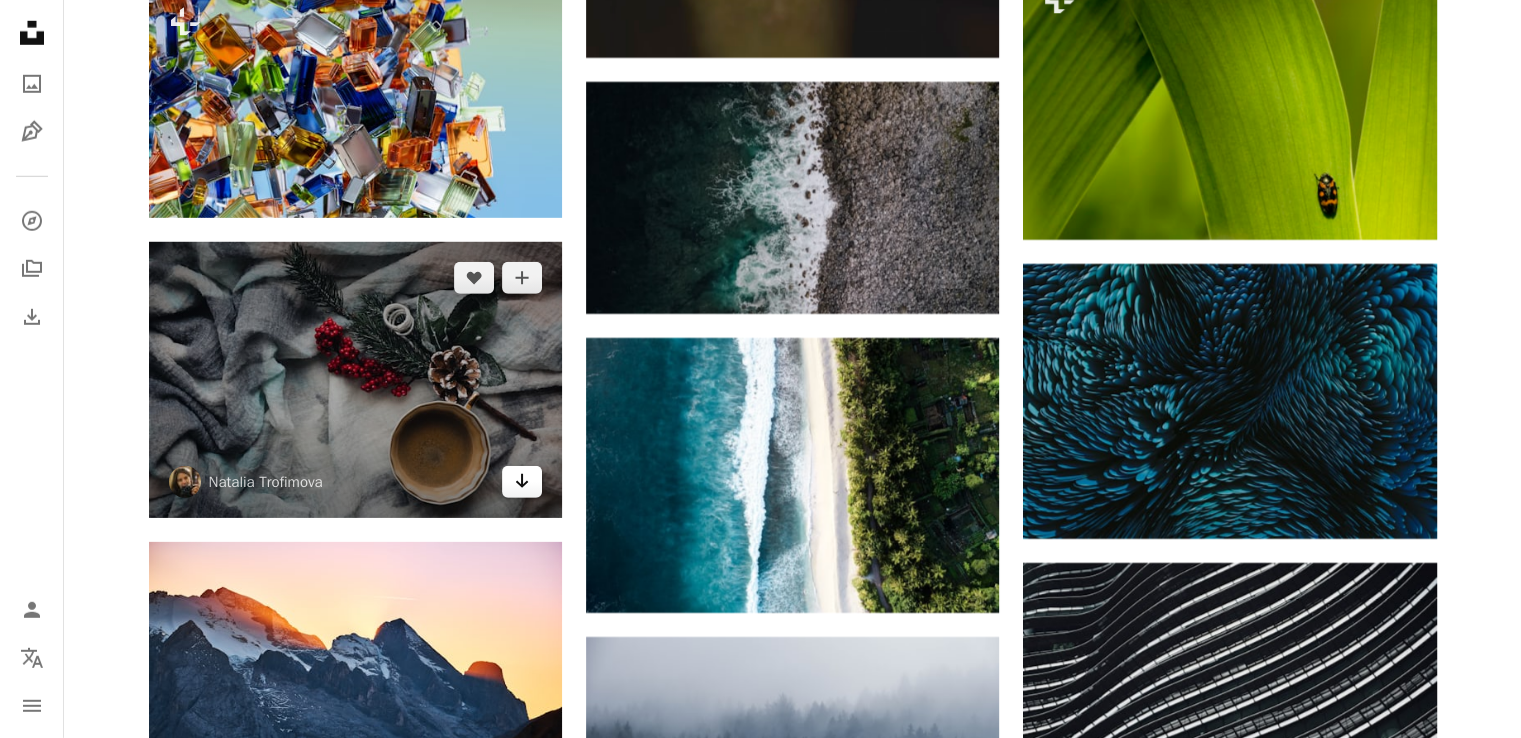 click on "Arrow pointing down" 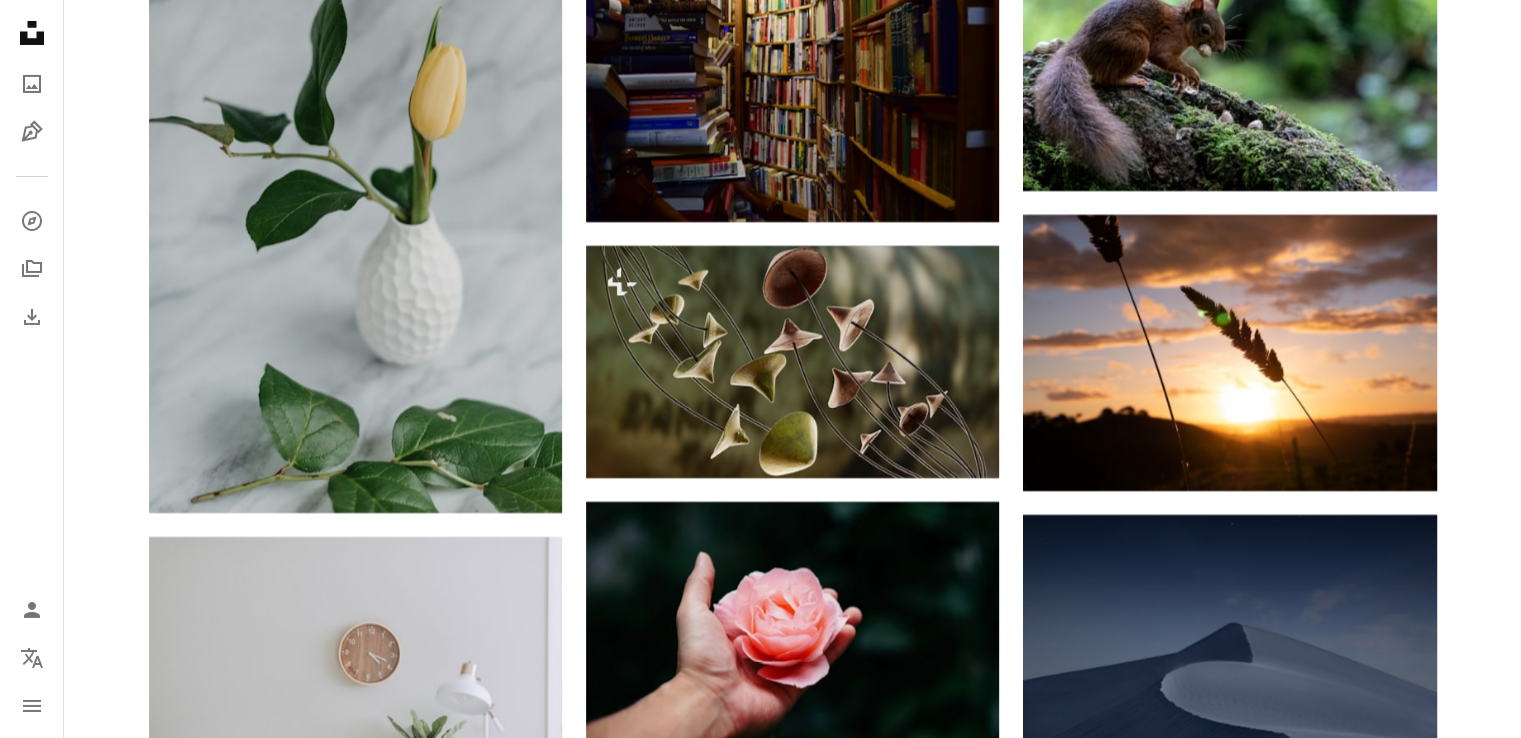 scroll, scrollTop: 37756, scrollLeft: 0, axis: vertical 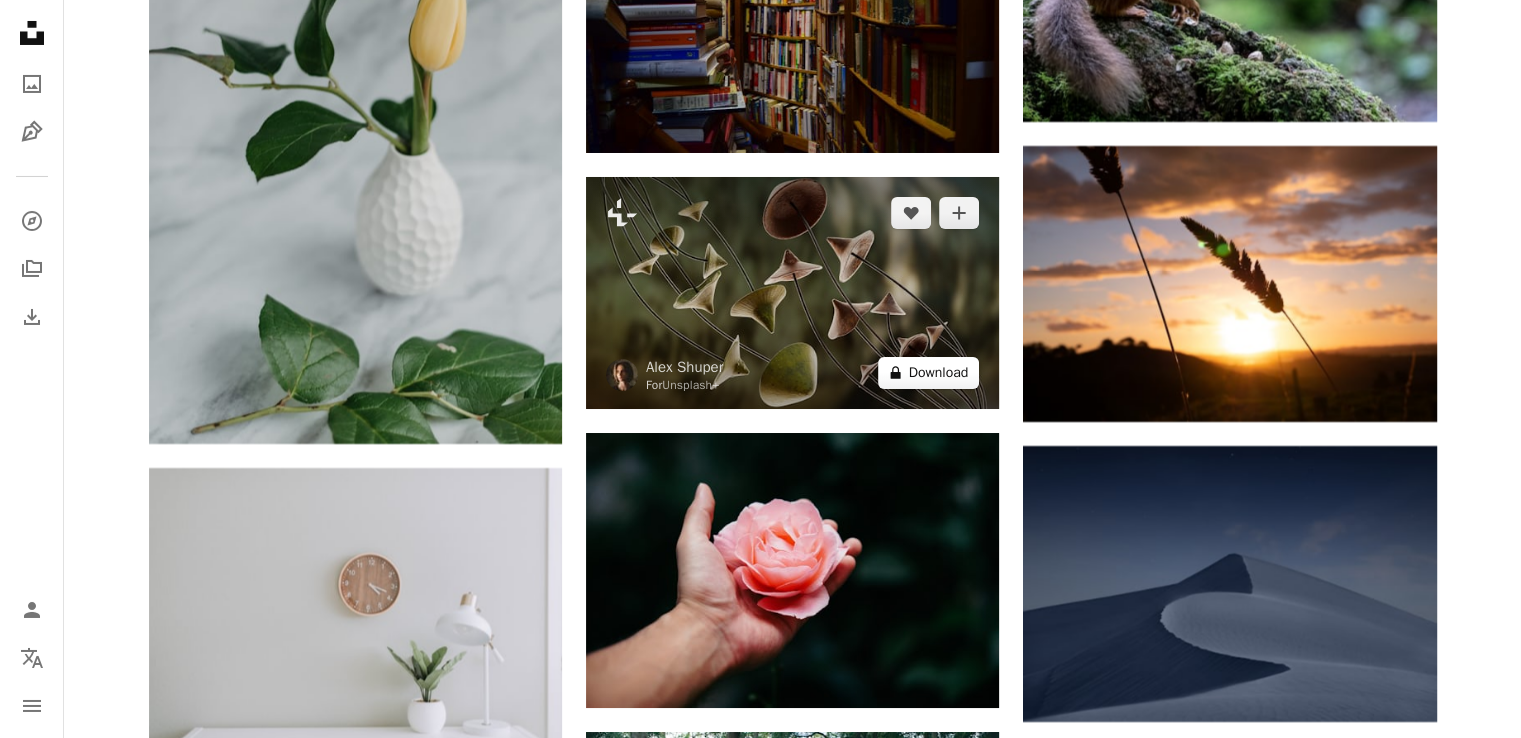 click on "A lock Download" at bounding box center [929, 373] 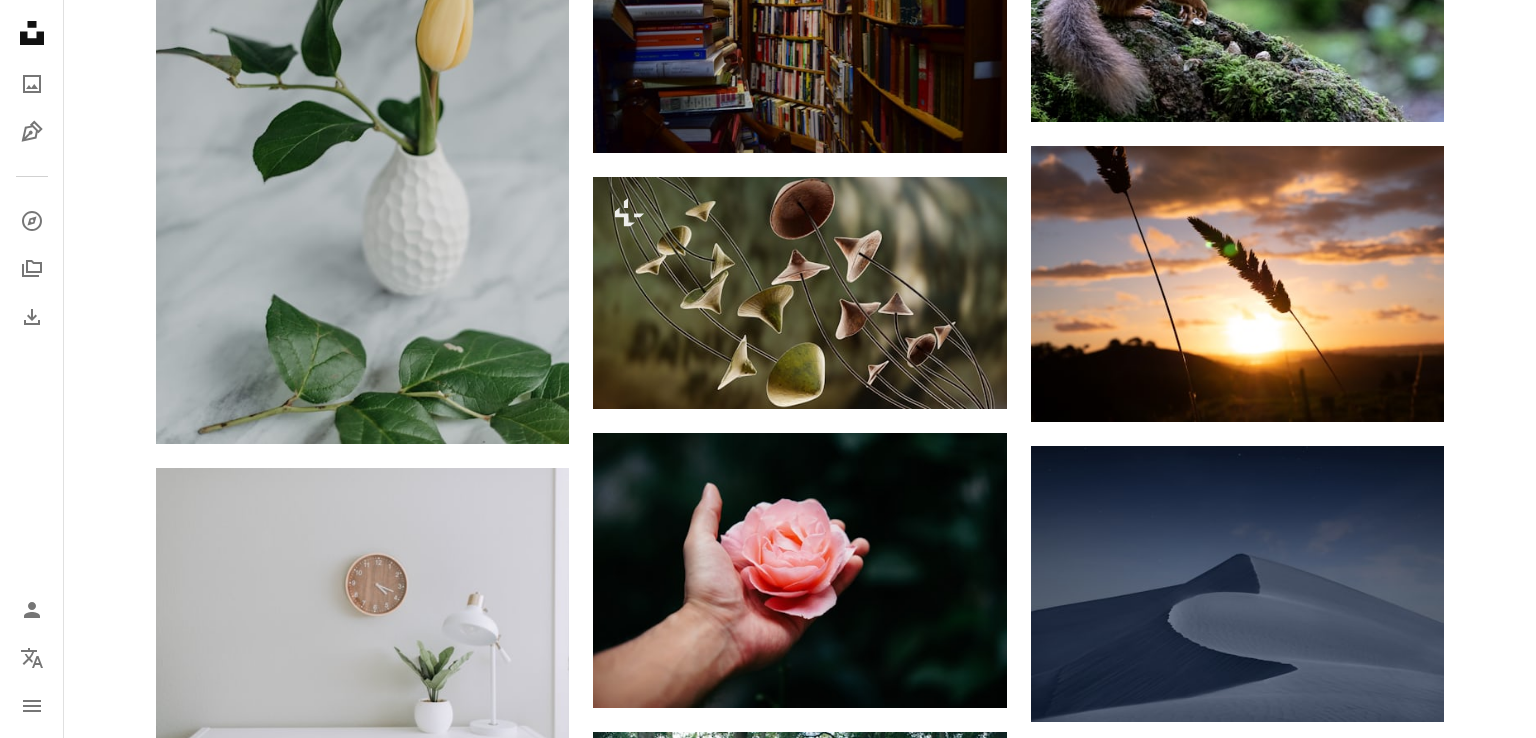 click on "An X shape Premium, ready to use images. Get unlimited access. A plus sign Members-only content added monthly A plus sign Unlimited royalty-free downloads A plus sign Illustrations  New A plus sign Enhanced legal protections yearly 66%  off monthly $12   $4 USD per month * Get  Unsplash+ * When paid annually, billed upfront  $48 Taxes where applicable. Renews automatically. Cancel anytime." at bounding box center [768, 4688] 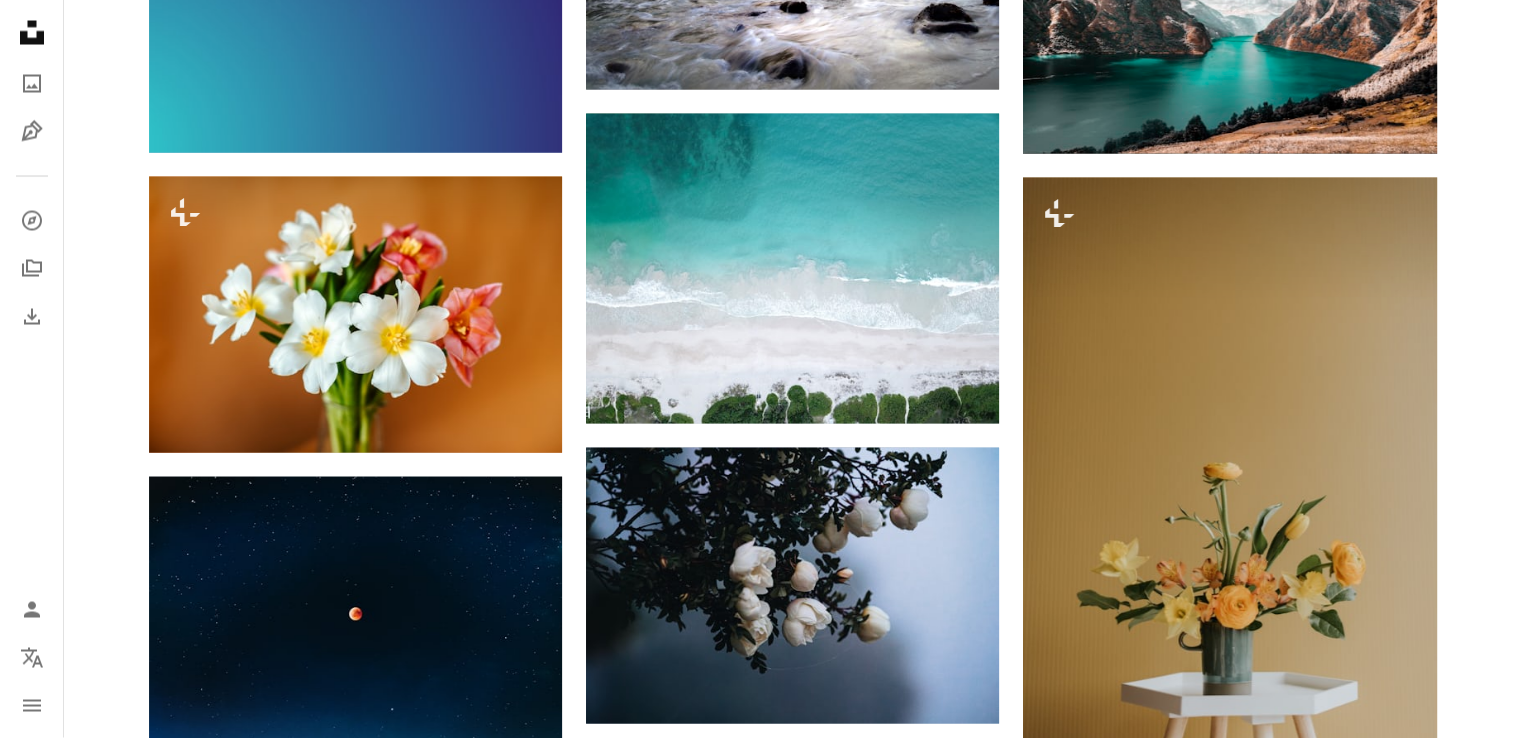 scroll, scrollTop: 42363, scrollLeft: 0, axis: vertical 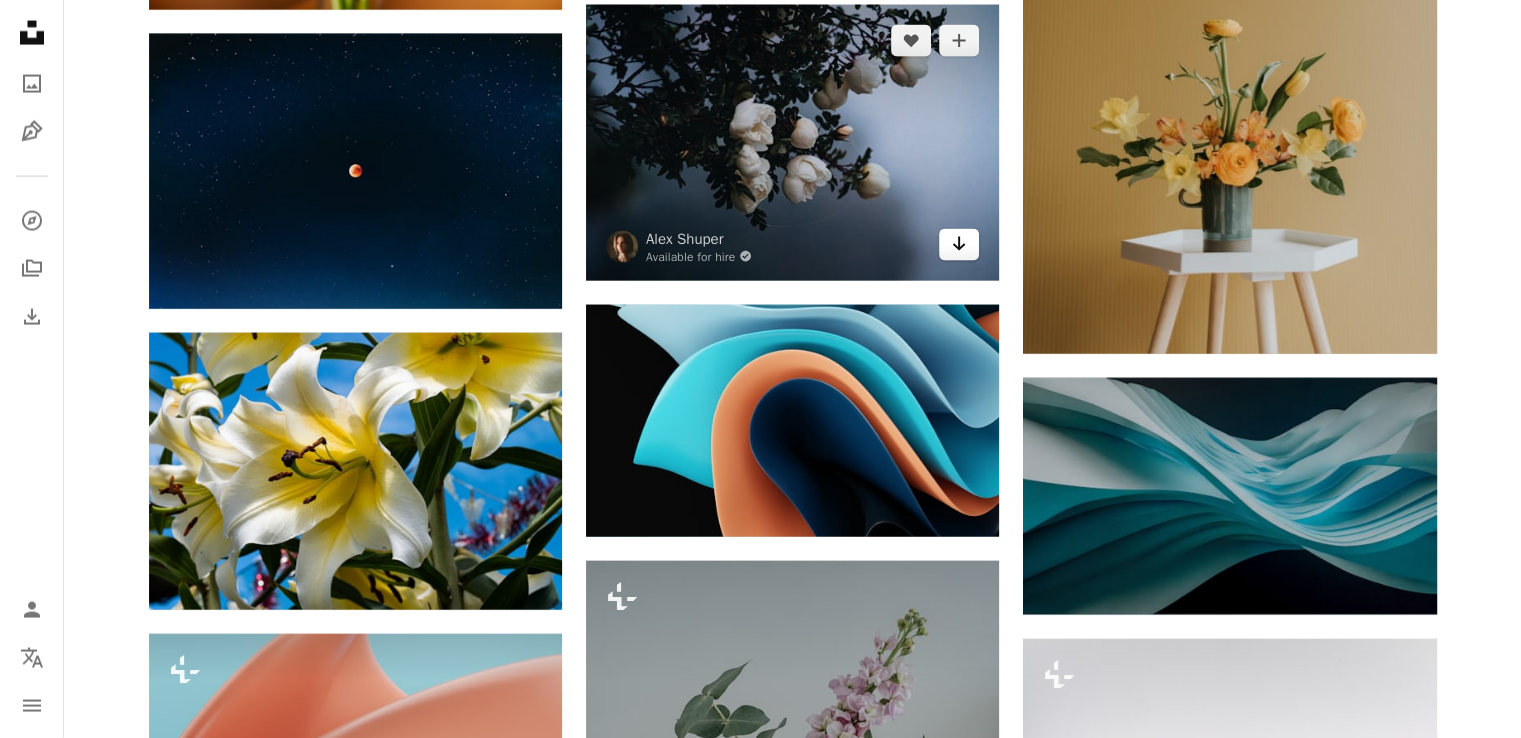 click on "Arrow pointing down" 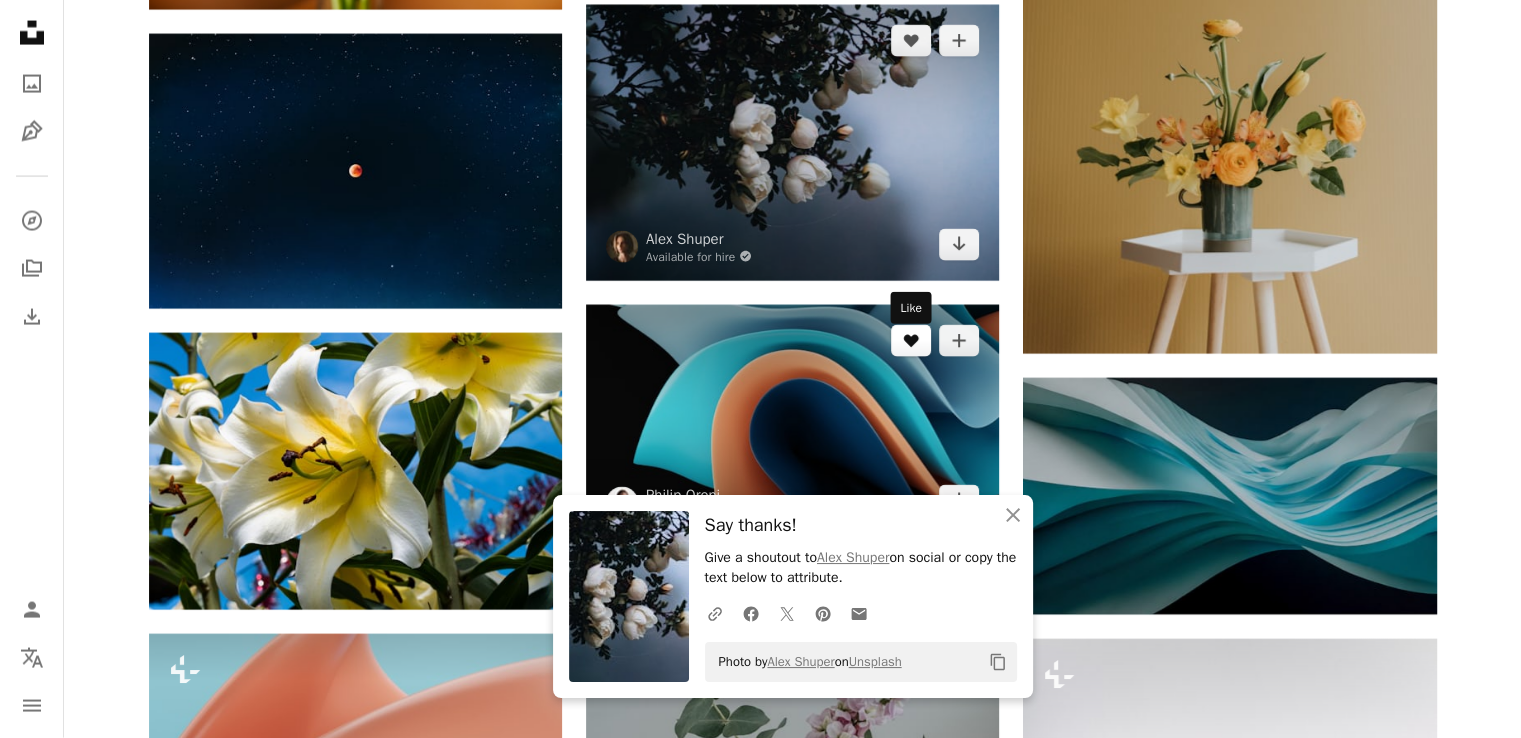 scroll, scrollTop: 42675, scrollLeft: 0, axis: vertical 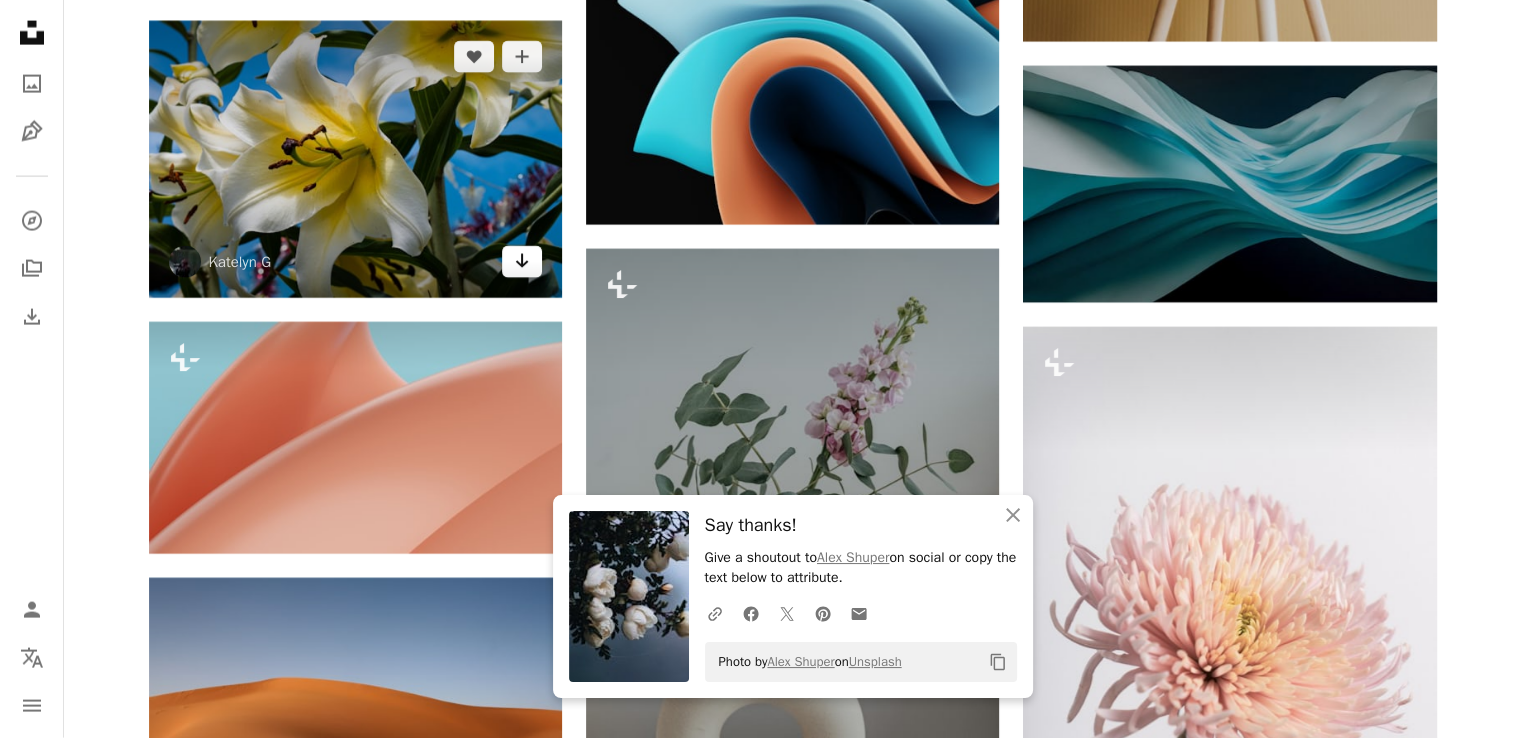 click on "Arrow pointing down" 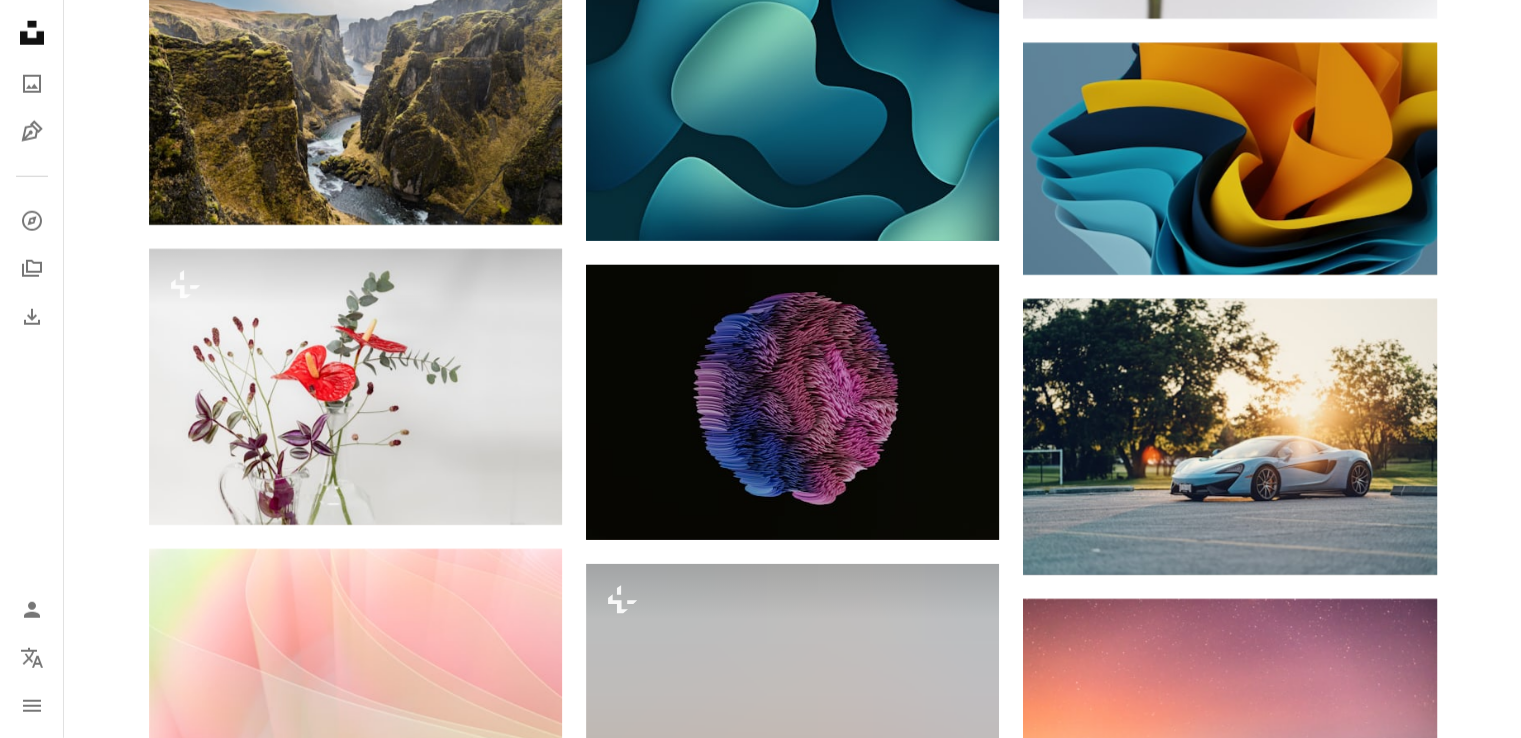 scroll, scrollTop: 43603, scrollLeft: 0, axis: vertical 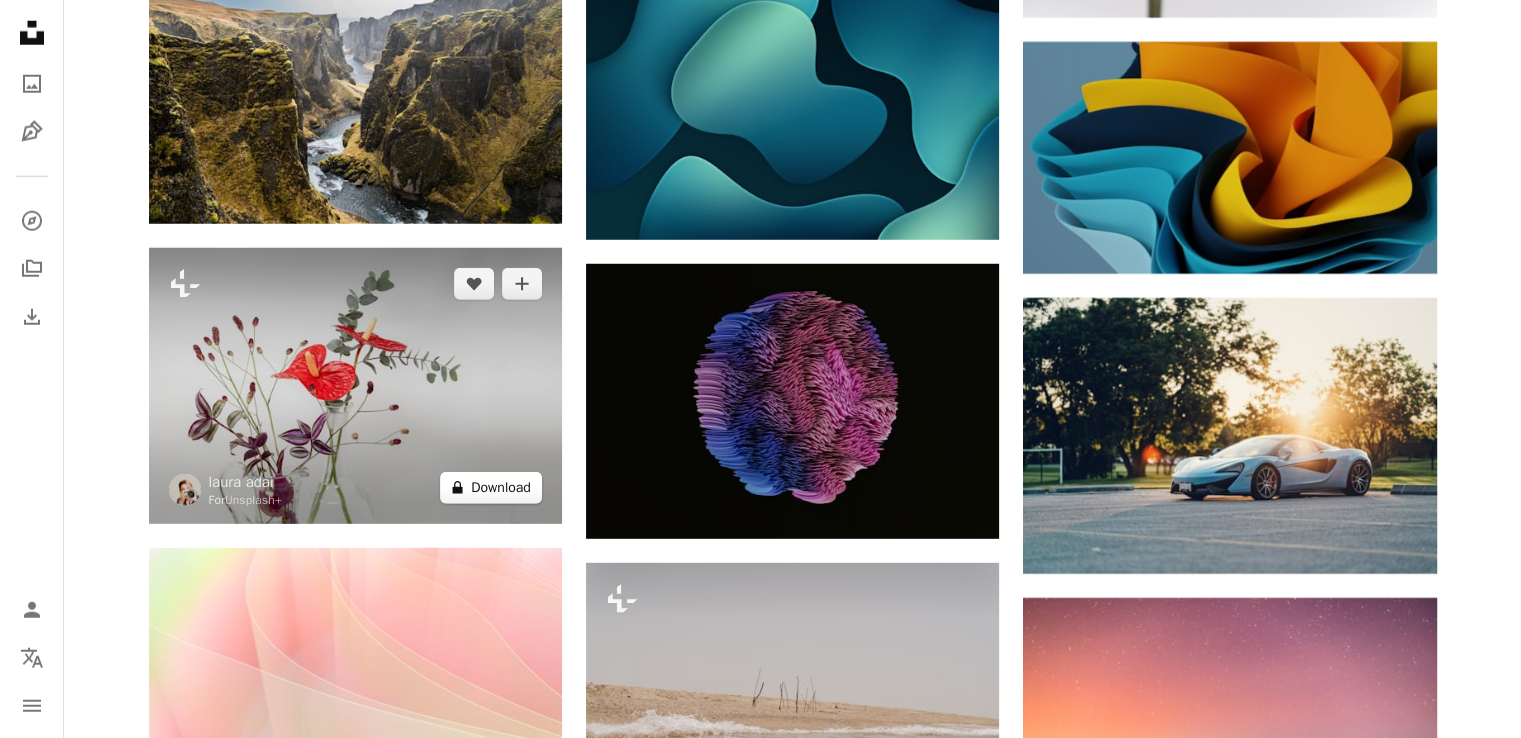 click on "A lock Download" at bounding box center [491, 488] 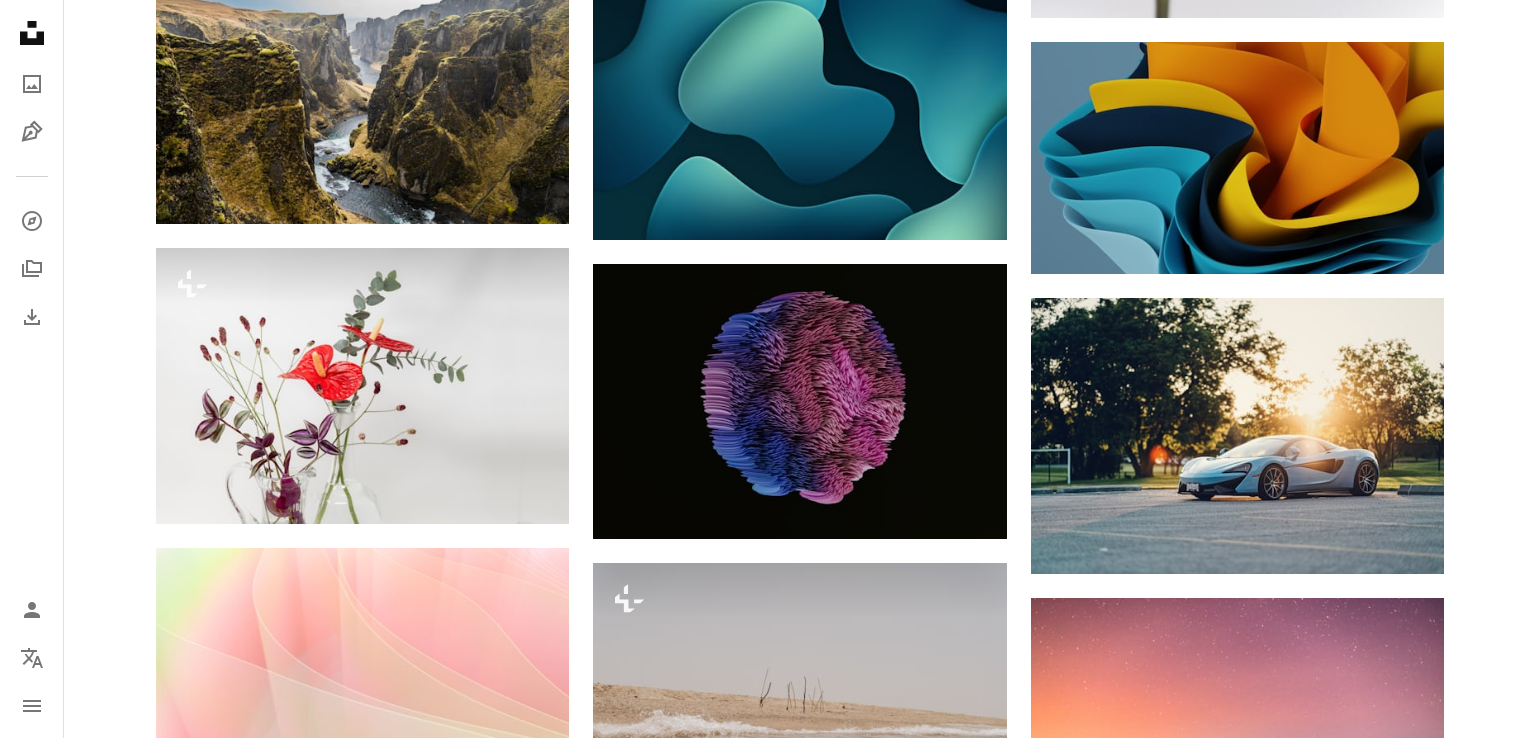 click on "An X shape Premium, ready to use images. Get unlimited access. A plus sign Members-only content added monthly A plus sign Unlimited royalty-free downloads A plus sign Illustrations  New A plus sign Enhanced legal protections yearly 66%  off monthly $12   $4 USD per month * Get  Unsplash+ * When paid annually, billed upfront  $48 Taxes where applicable. Renews automatically. Cancel anytime." at bounding box center (768, 3340) 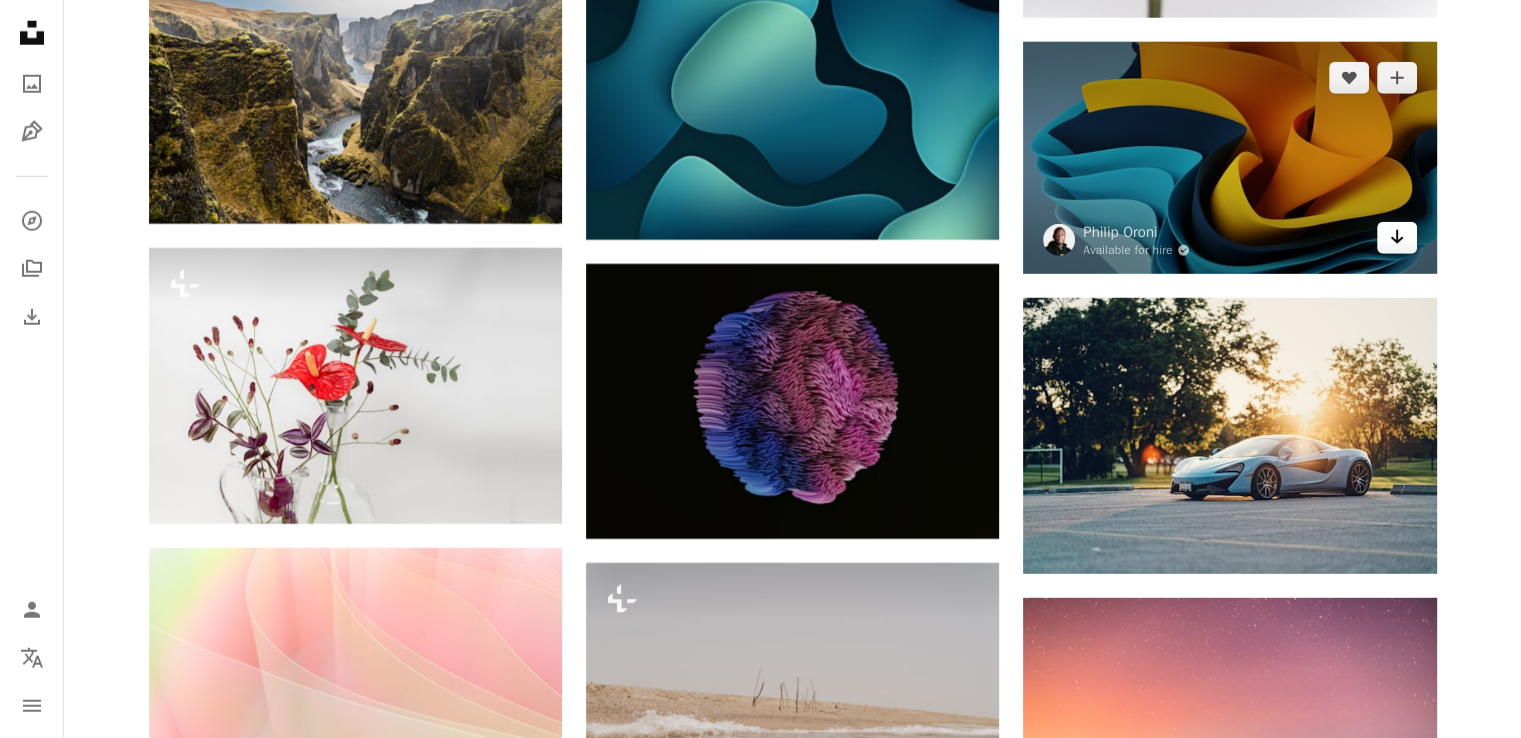 click on "Arrow pointing down" 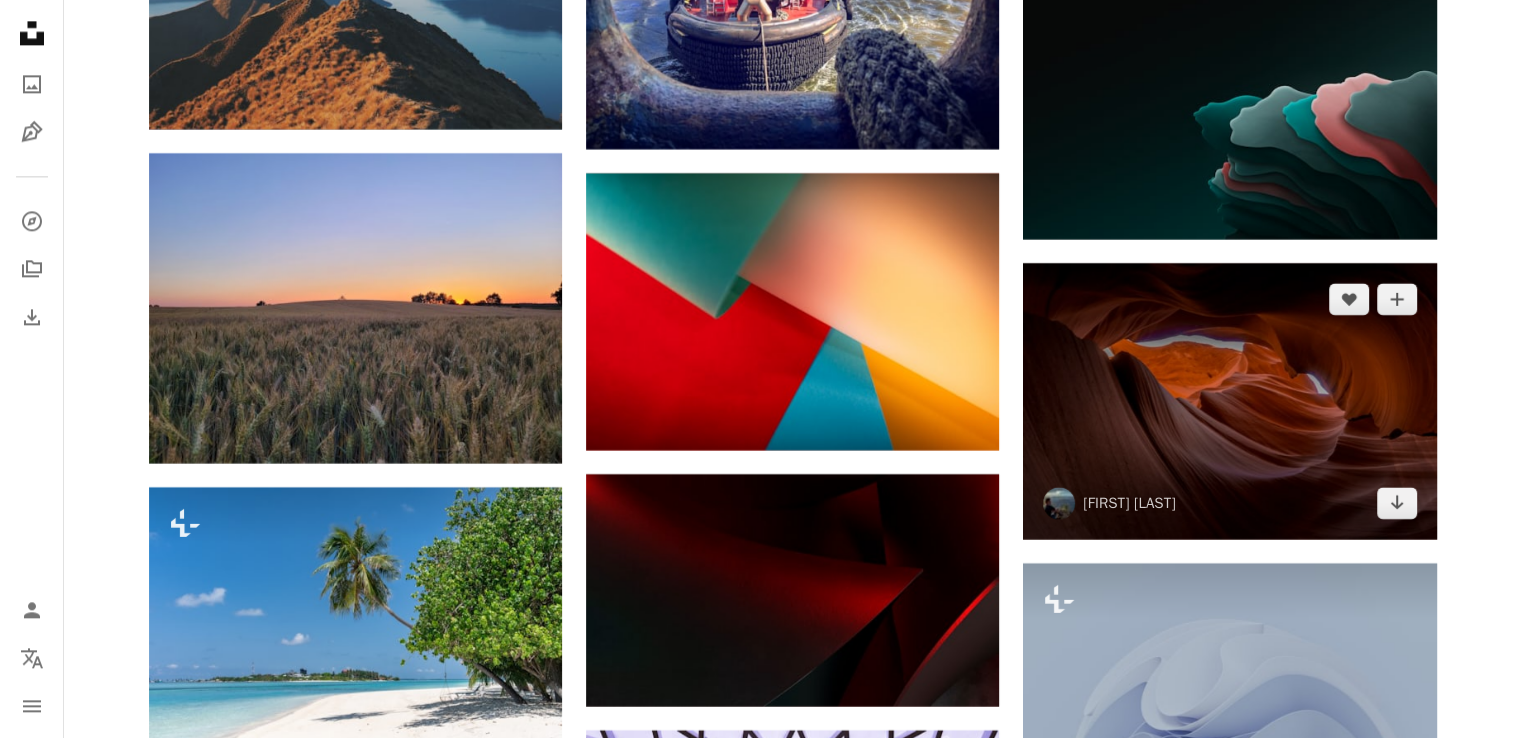scroll, scrollTop: 40672, scrollLeft: 0, axis: vertical 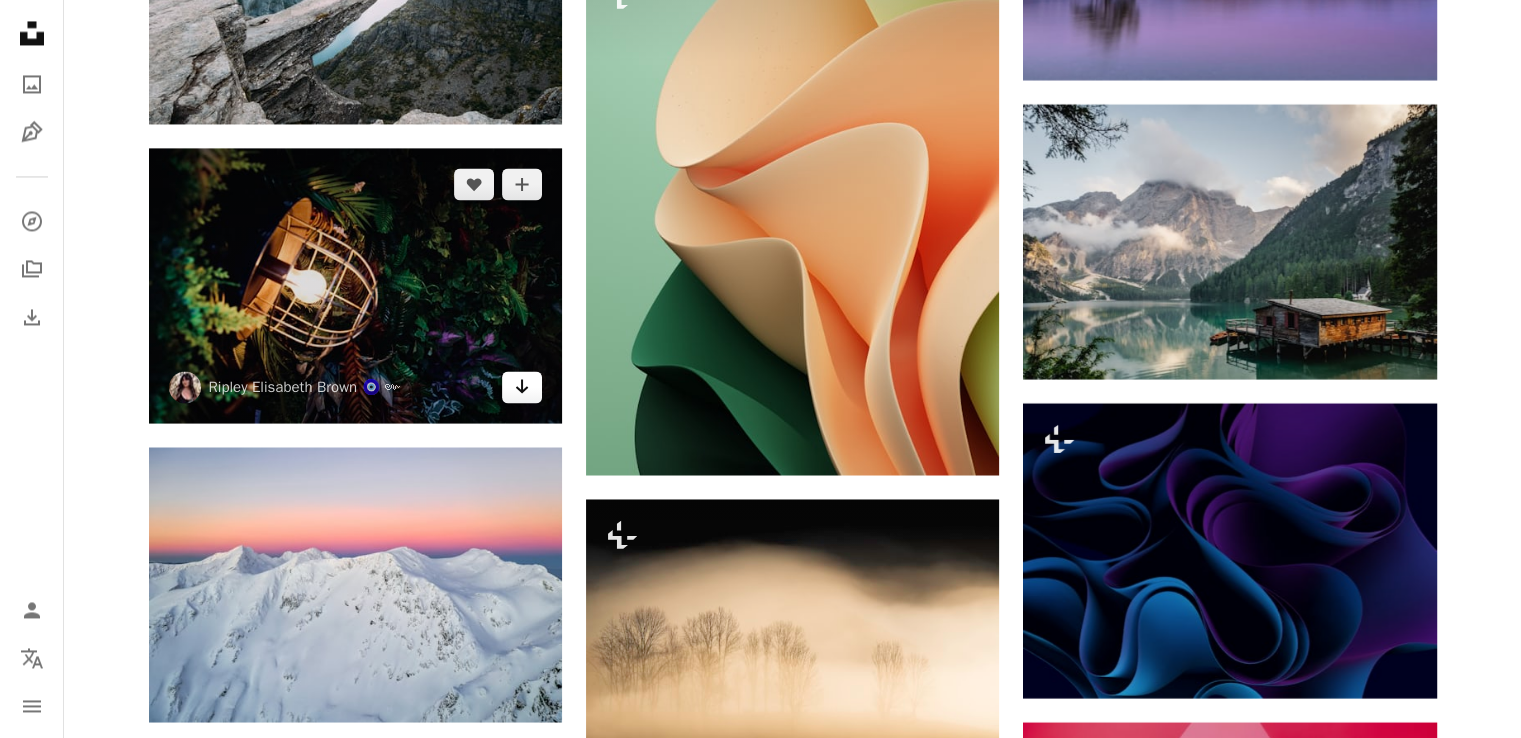 click on "Arrow pointing down" 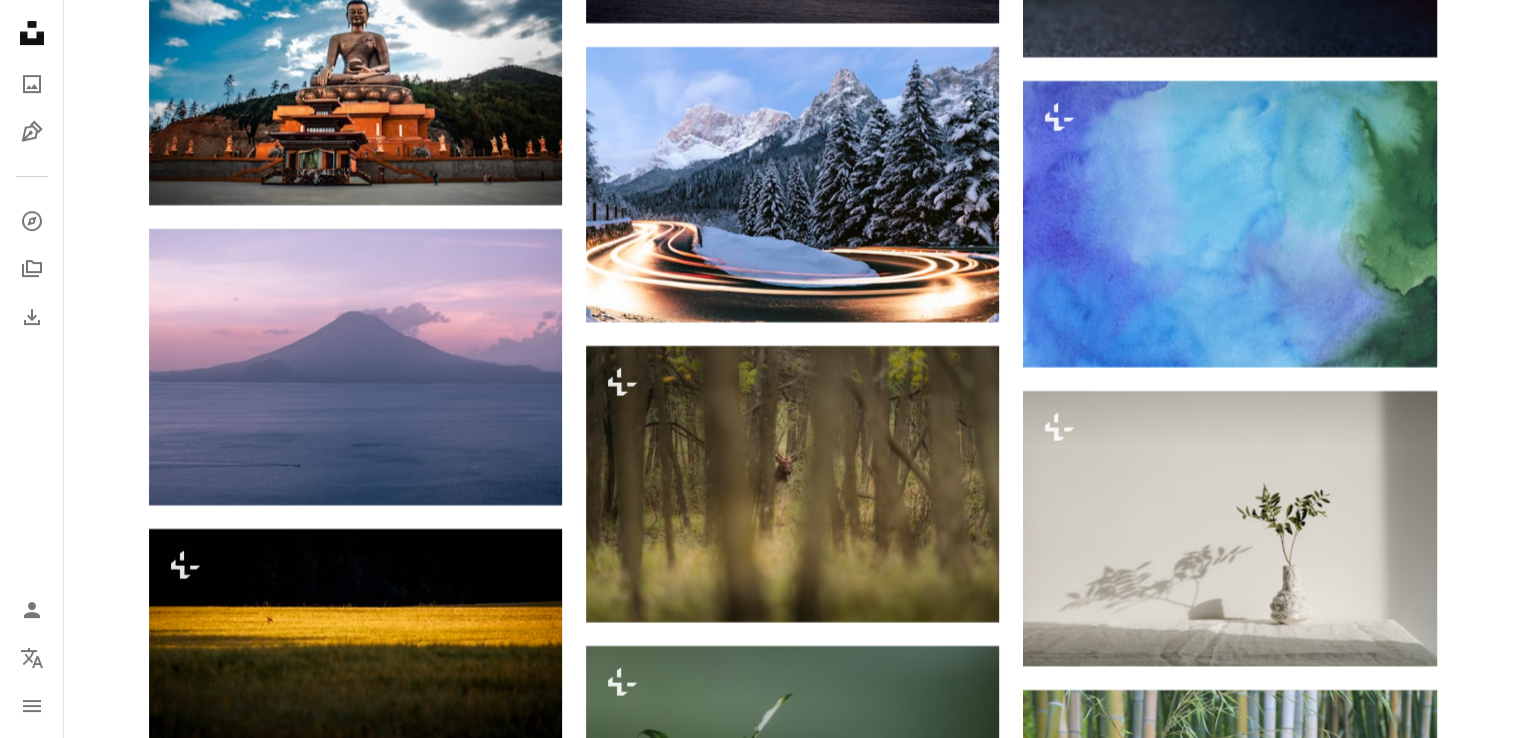 scroll, scrollTop: 69427, scrollLeft: 0, axis: vertical 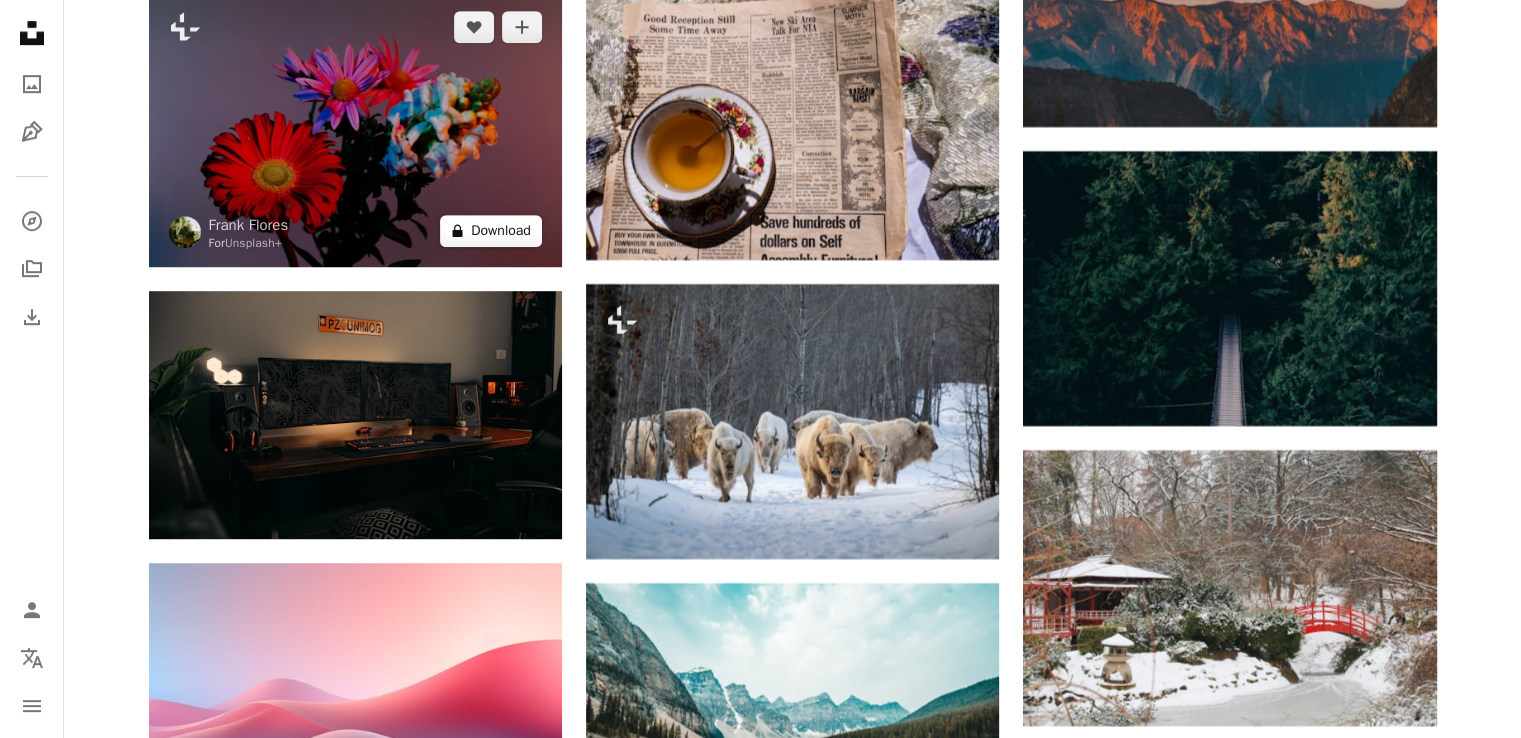 click on "A lock Download" at bounding box center [491, 231] 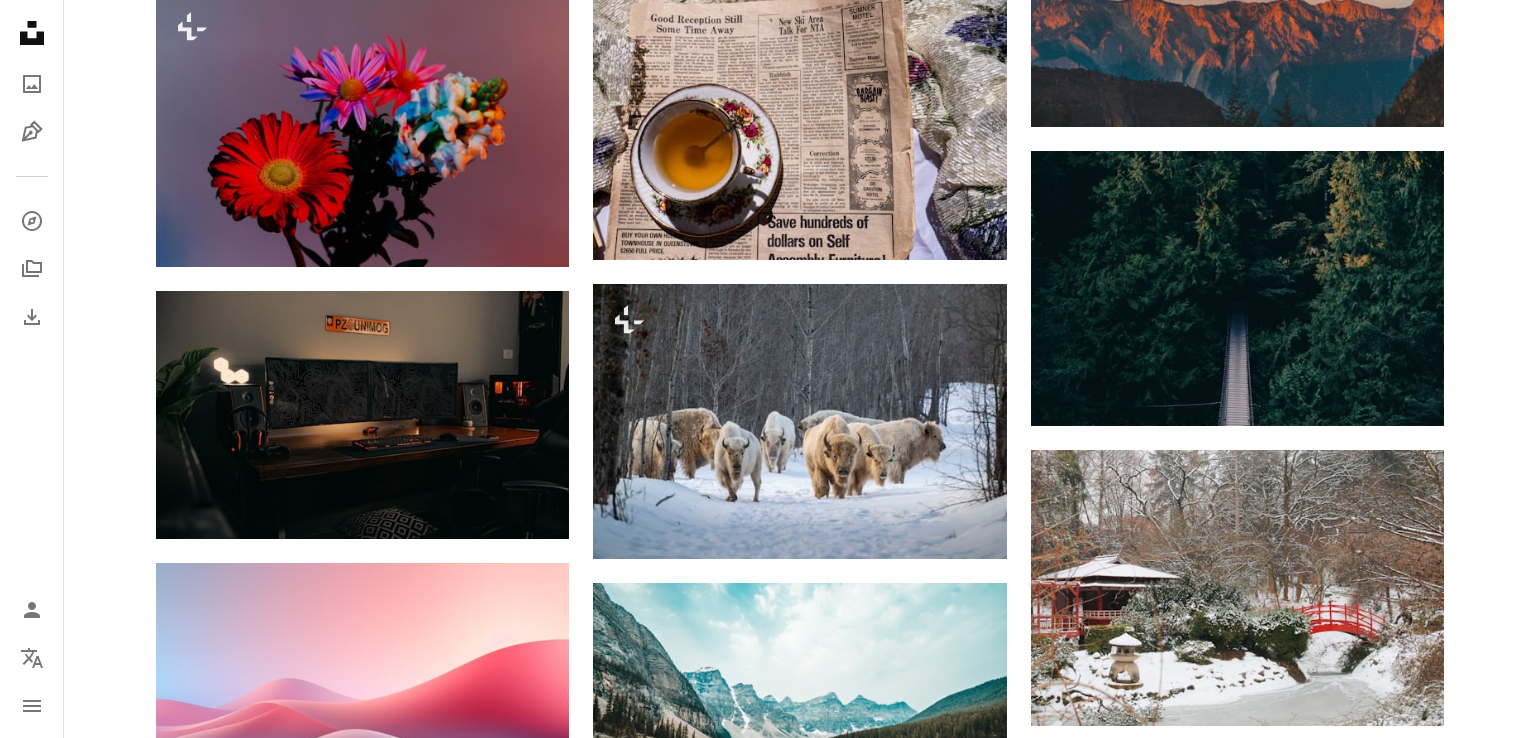 click on "An X shape Premium, ready to use images. Get unlimited access. A plus sign Members-only content added monthly A plus sign Unlimited royalty-free downloads A plus sign Illustrations  New A plus sign Enhanced legal protections yearly 66%  off monthly $12   $4 USD per month * Get  Unsplash+ * When paid annually, billed upfront  $48 Taxes where applicable. Renews automatically. Cancel anytime." at bounding box center (768, 3751) 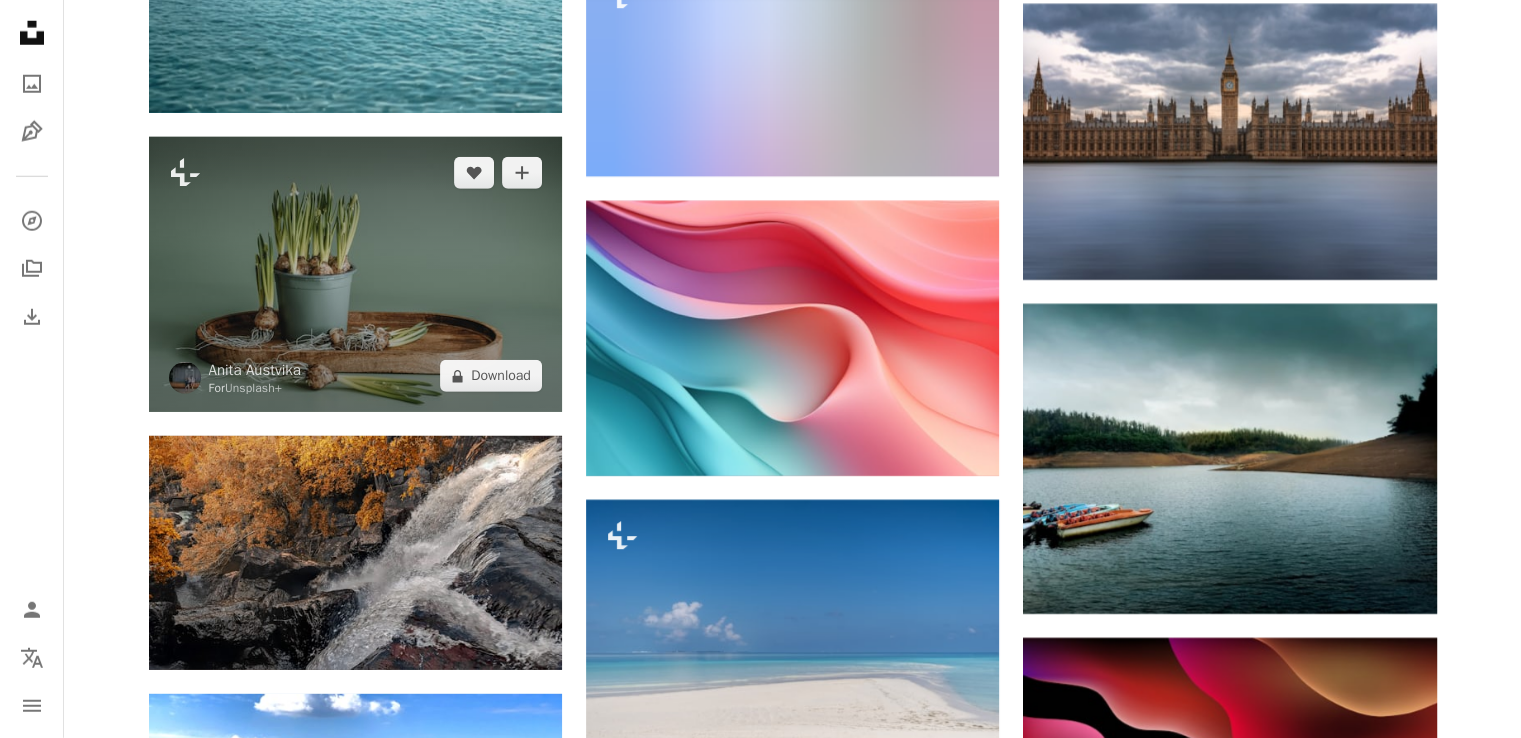scroll, scrollTop: 81766, scrollLeft: 0, axis: vertical 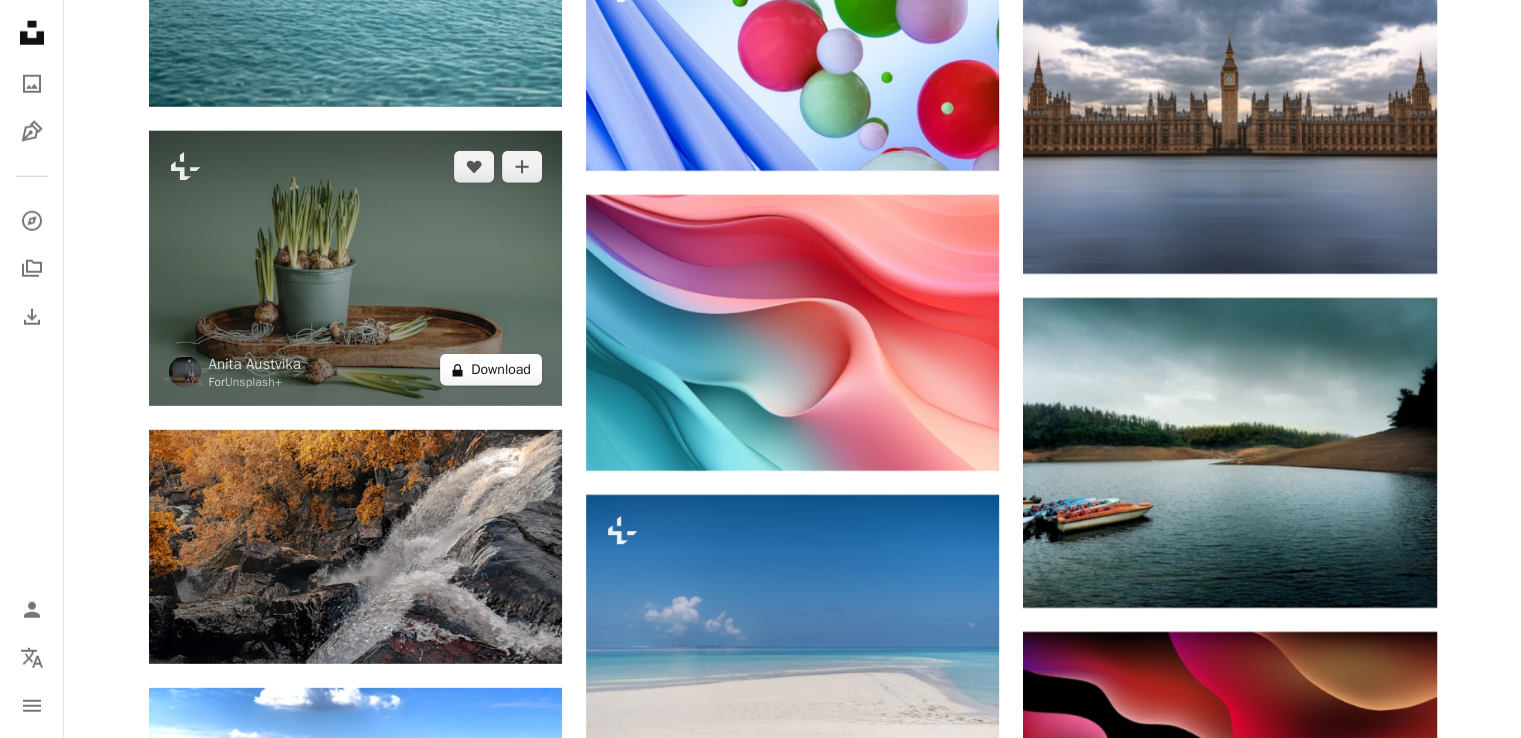 click on "A lock Download" at bounding box center [491, 370] 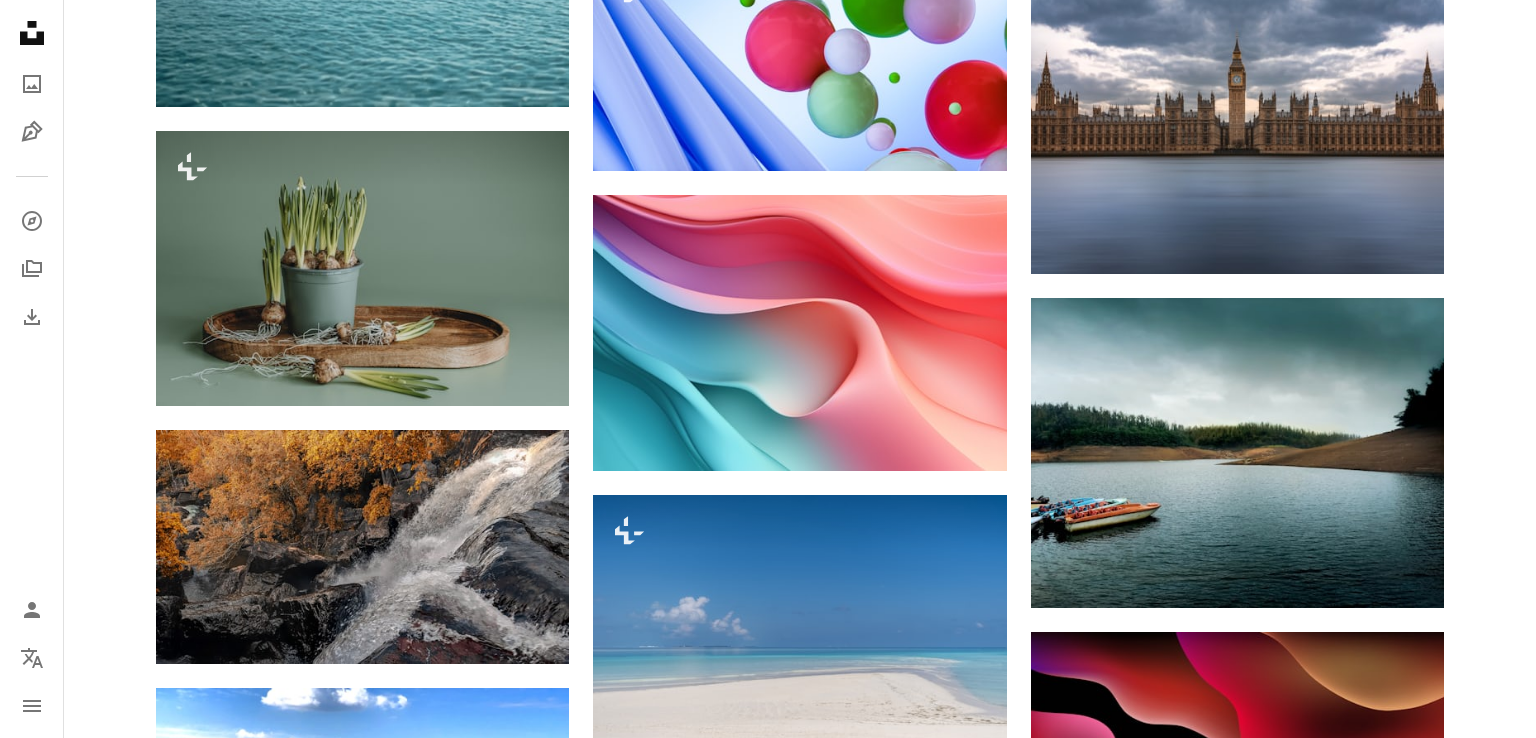 click on "An X shape Premium, ready to use images. Get unlimited access. A plus sign Members-only content added monthly A plus sign Unlimited royalty-free downloads A plus sign Illustrations  New A plus sign Enhanced legal protections yearly 66%  off monthly $12   $4 USD per month * Get  Unsplash+ * When paid annually, billed upfront  $48 Taxes where applicable. Renews automatically. Cancel anytime." at bounding box center [768, 5821] 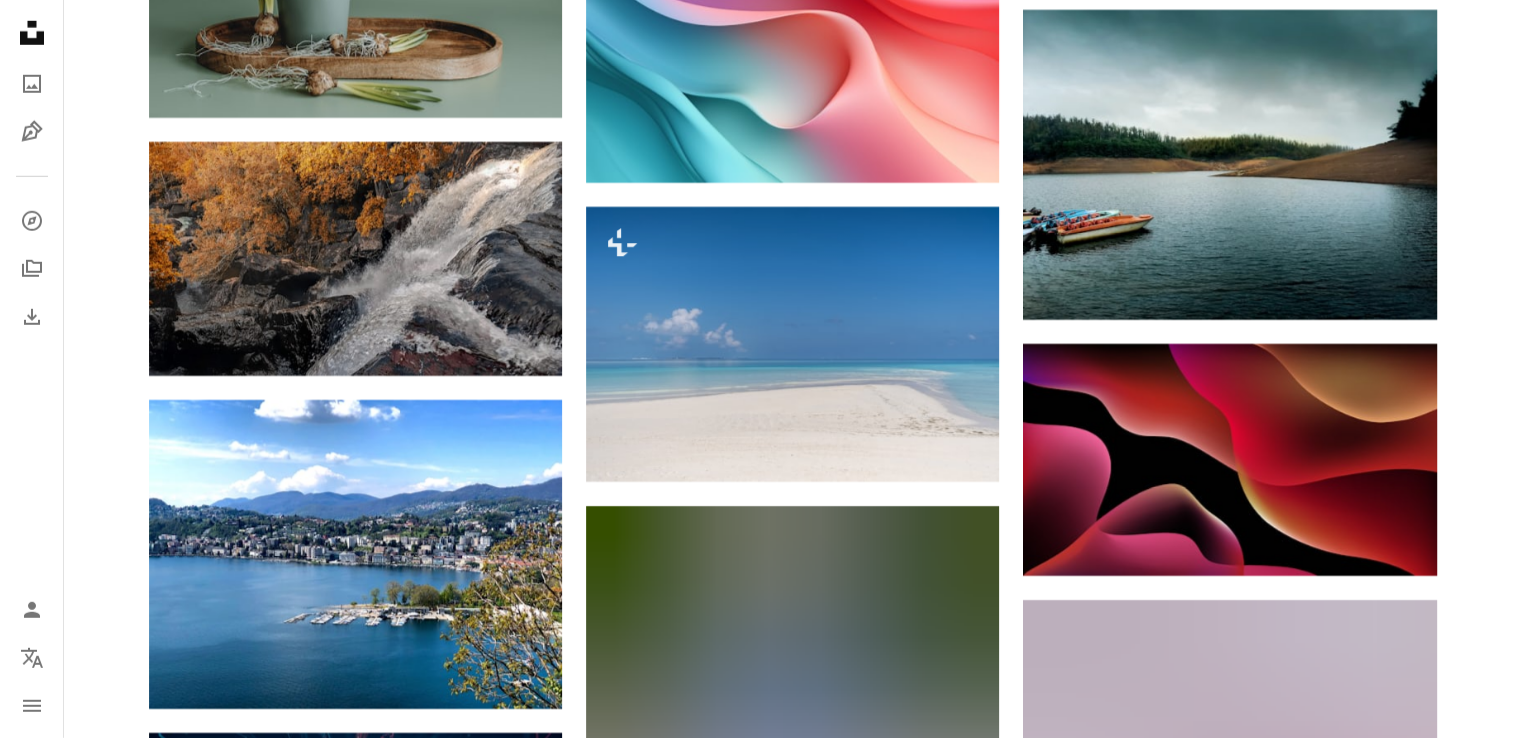 scroll, scrollTop: 82103, scrollLeft: 0, axis: vertical 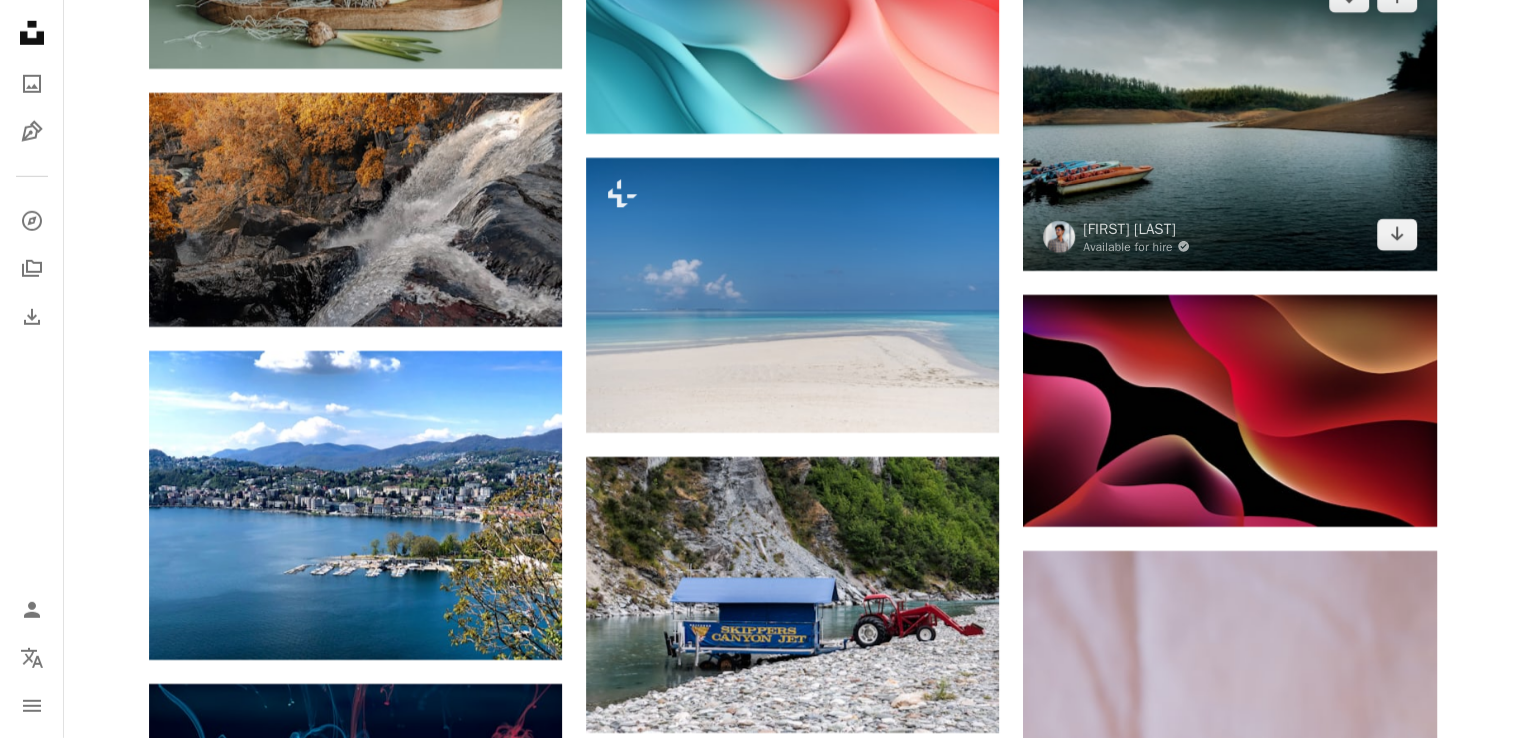 click at bounding box center [1229, 116] 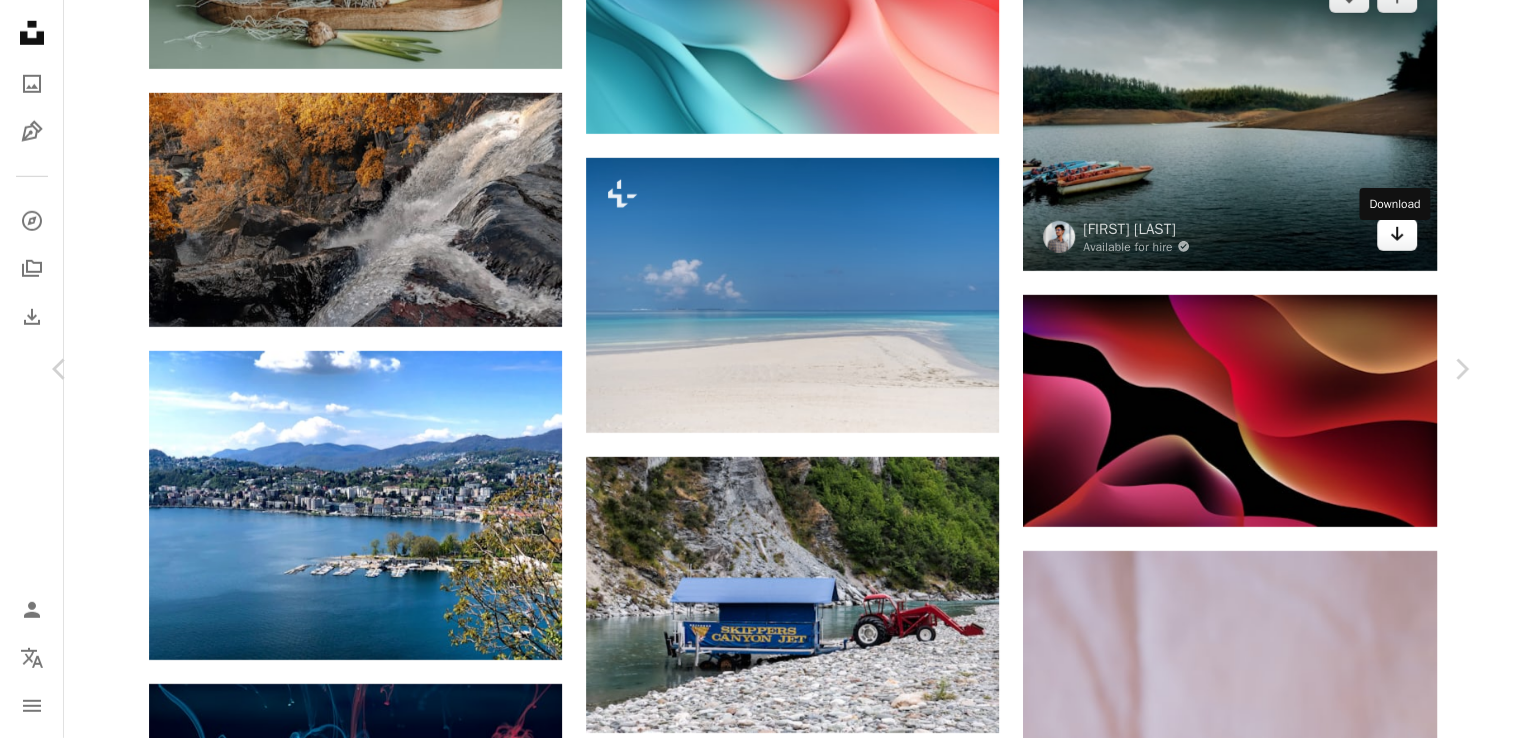 click on "An X shape Chevron left Chevron right" at bounding box center (760, 5484) 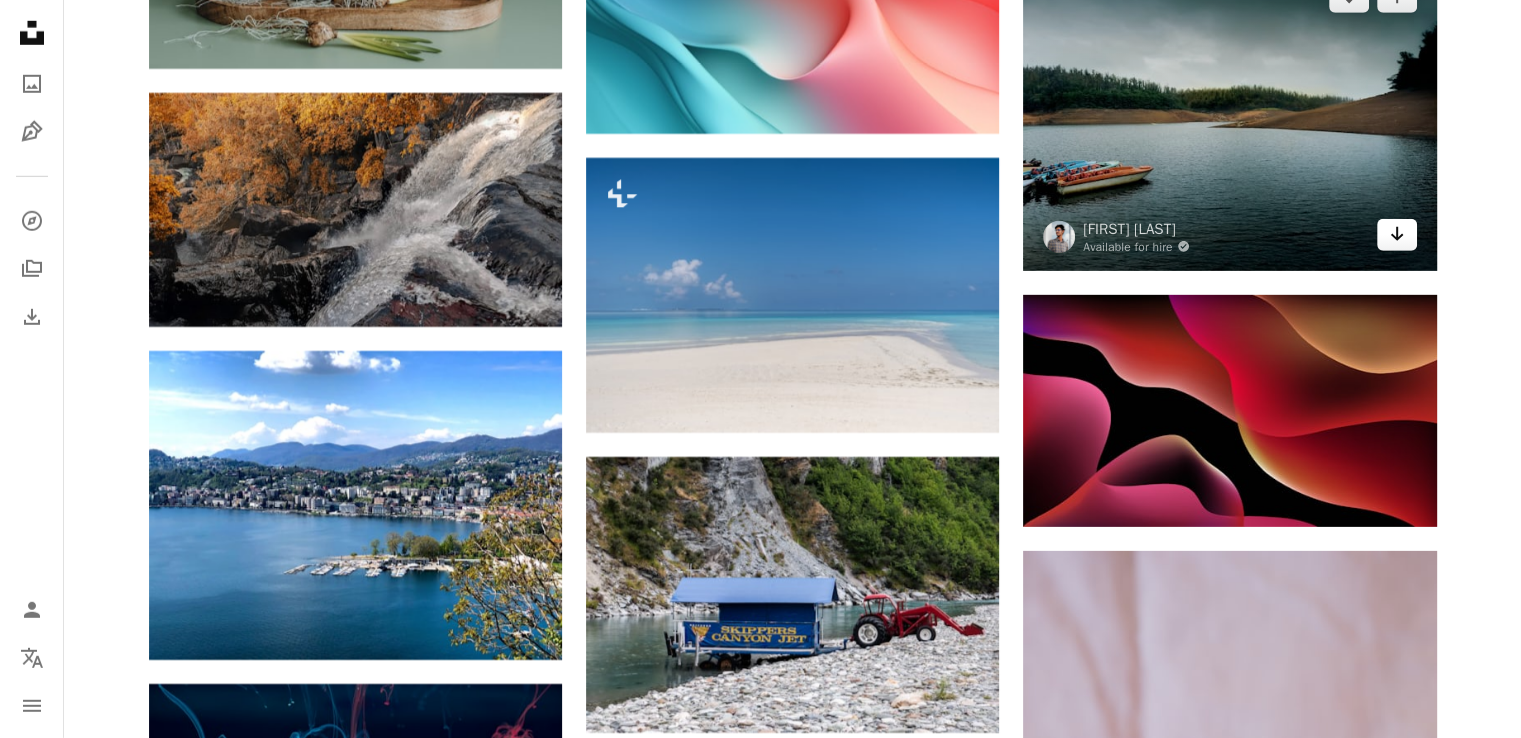 click on "Arrow pointing down" 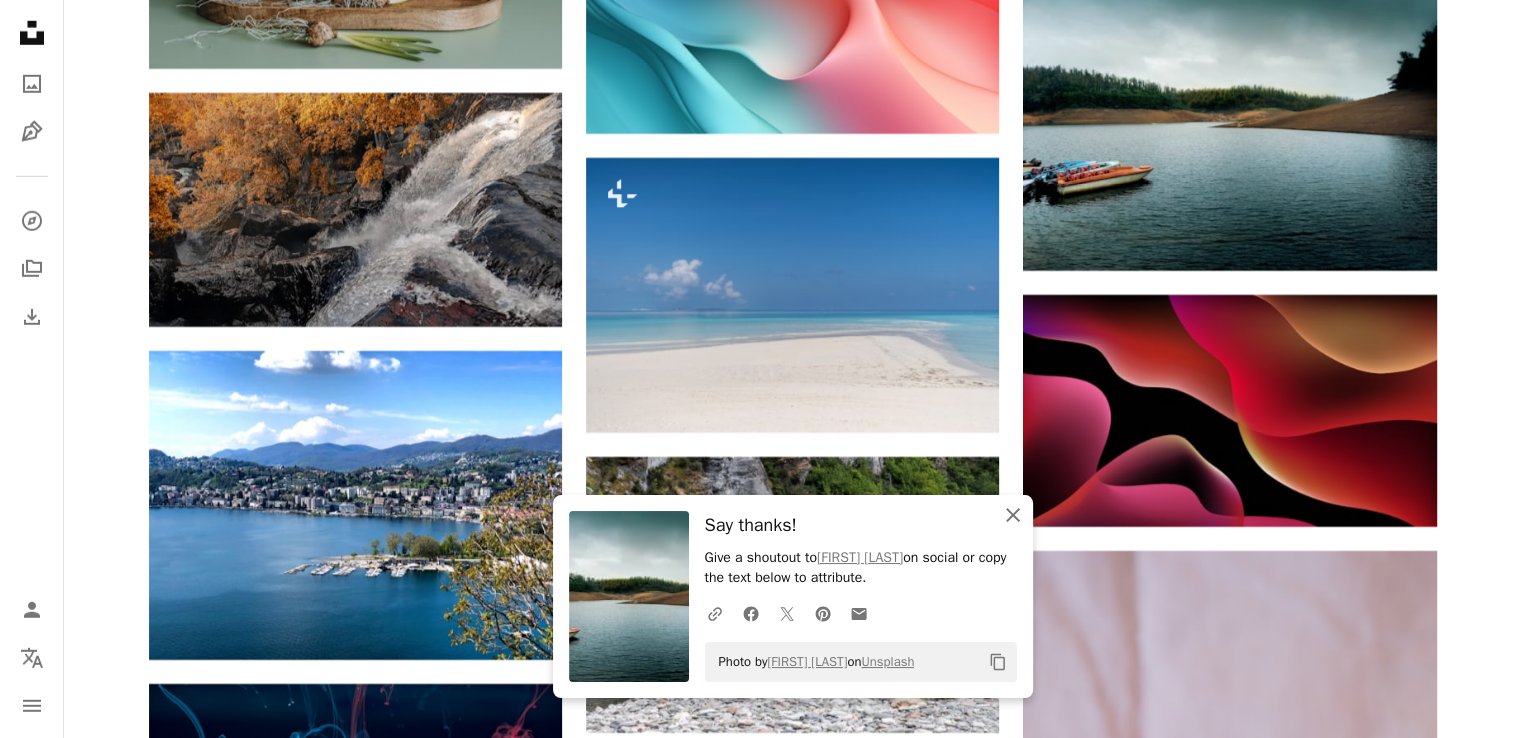 click on "An X shape" 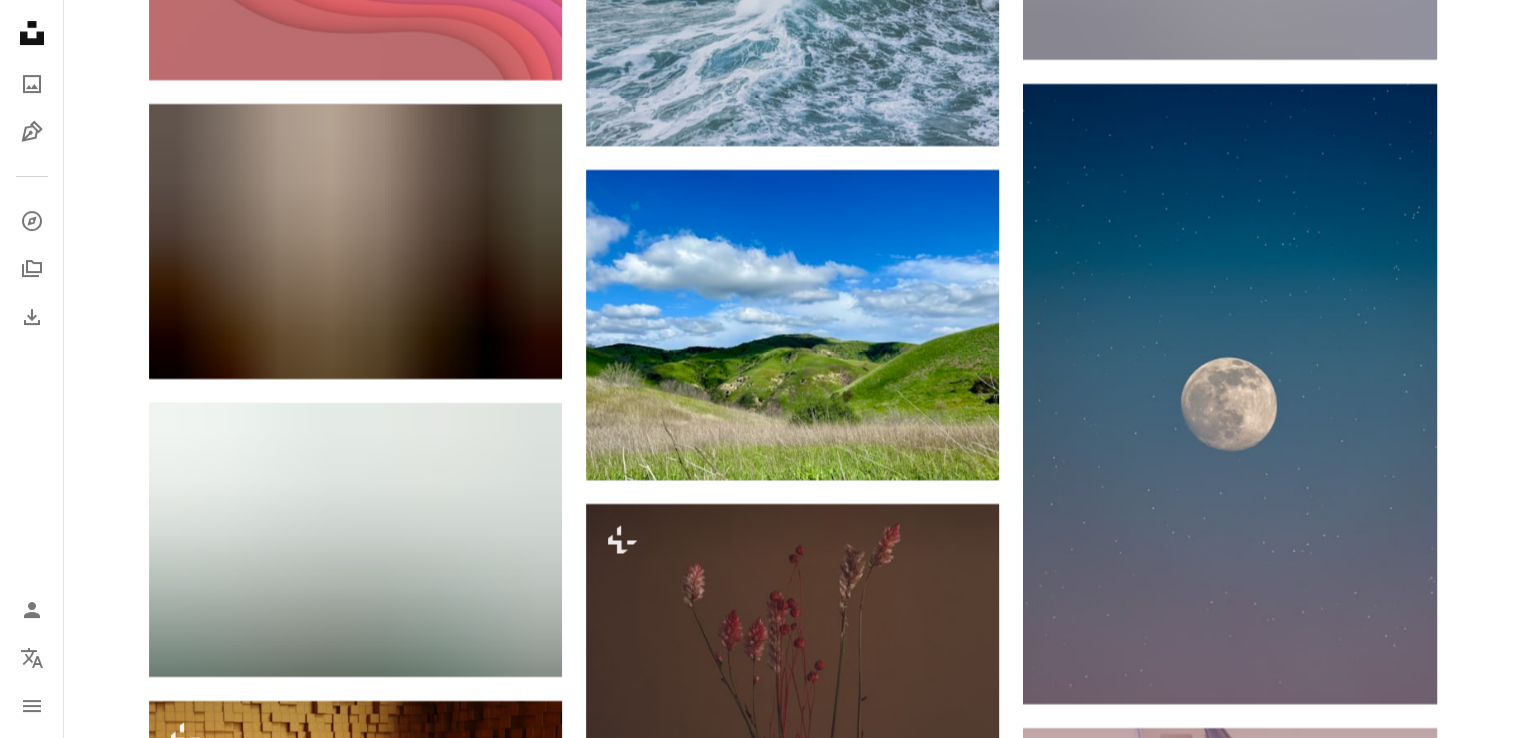 scroll, scrollTop: 84859, scrollLeft: 0, axis: vertical 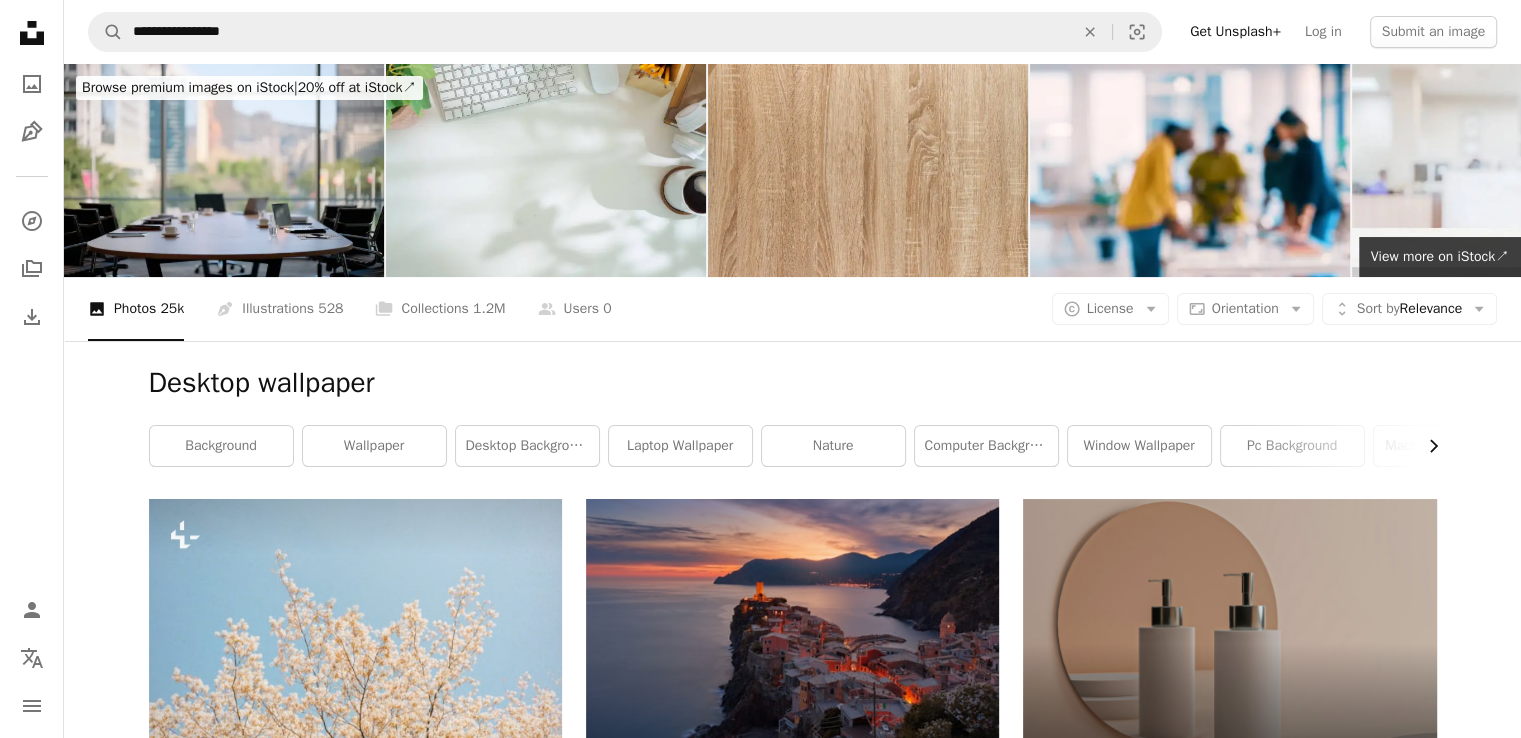 click on "Chevron right" 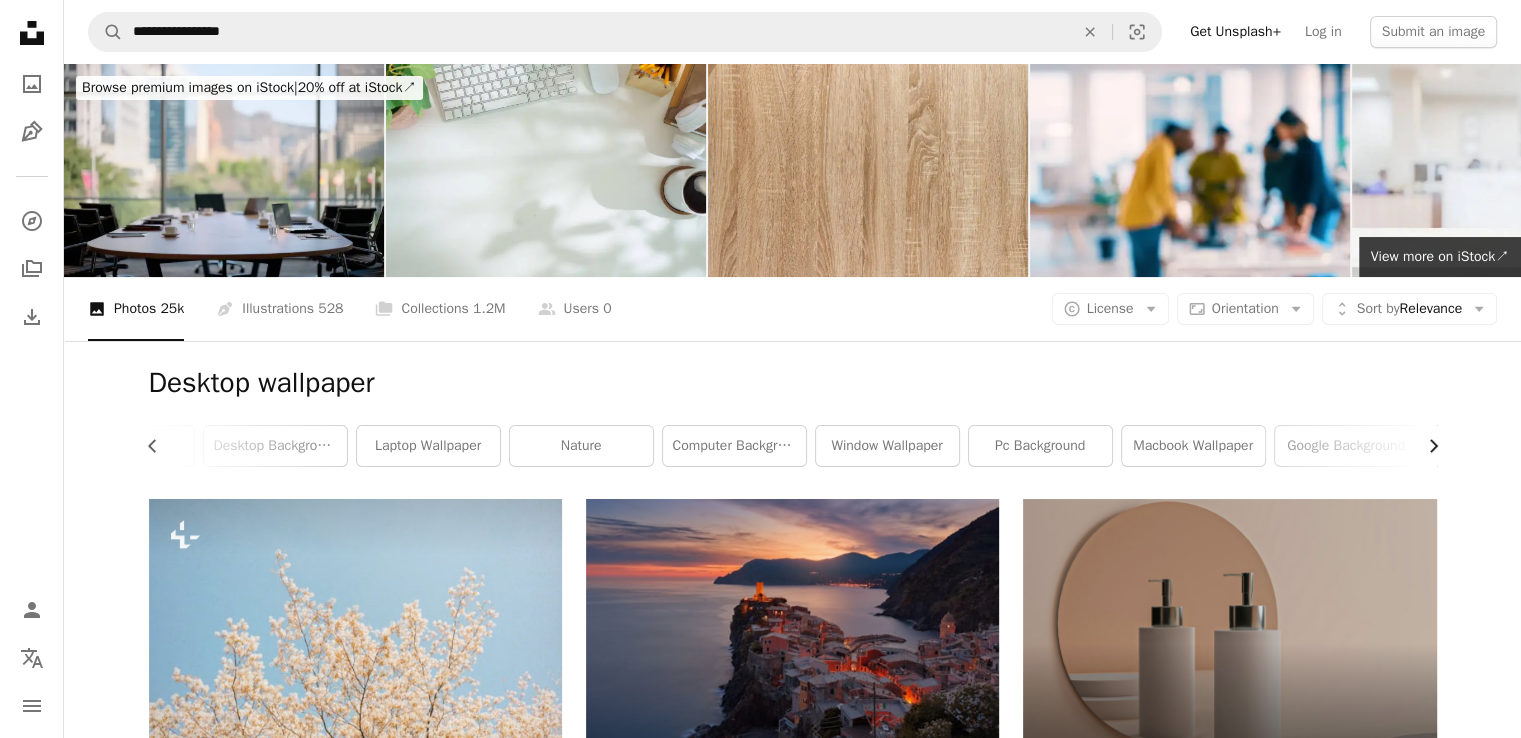 scroll, scrollTop: 0, scrollLeft: 300, axis: horizontal 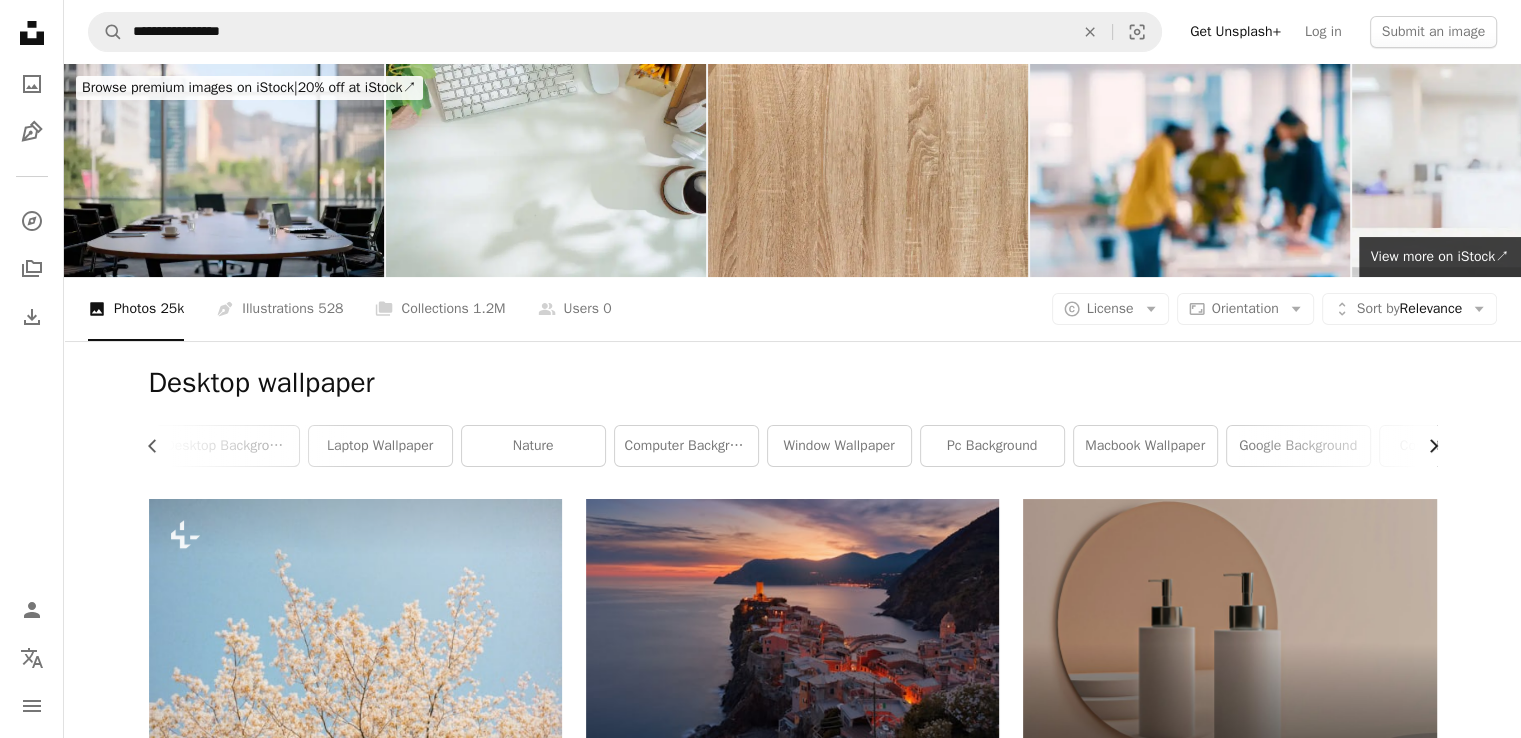 click on "Chevron right" 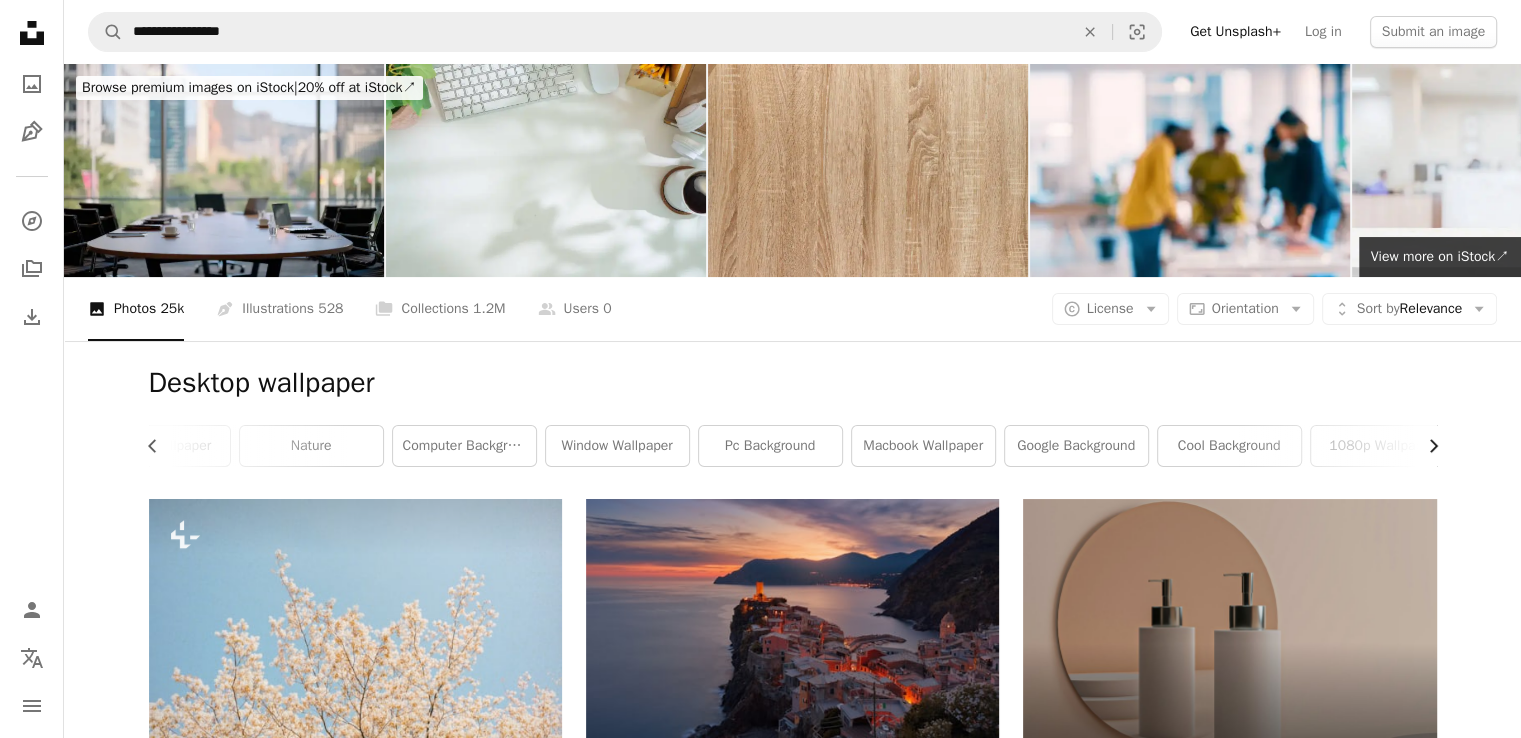 scroll, scrollTop: 0, scrollLeft: 540, axis: horizontal 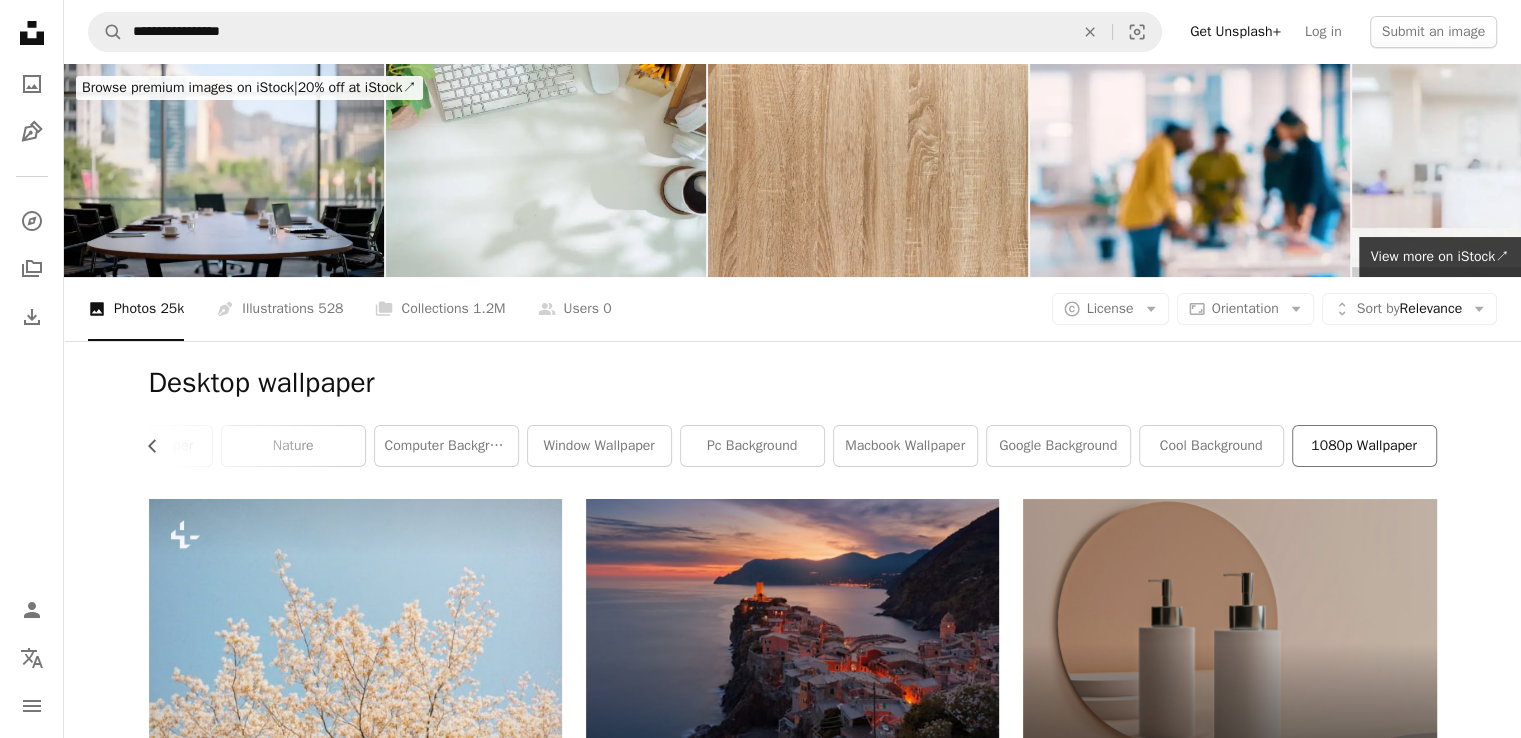 click on "1080p wallpaper" at bounding box center [1364, 446] 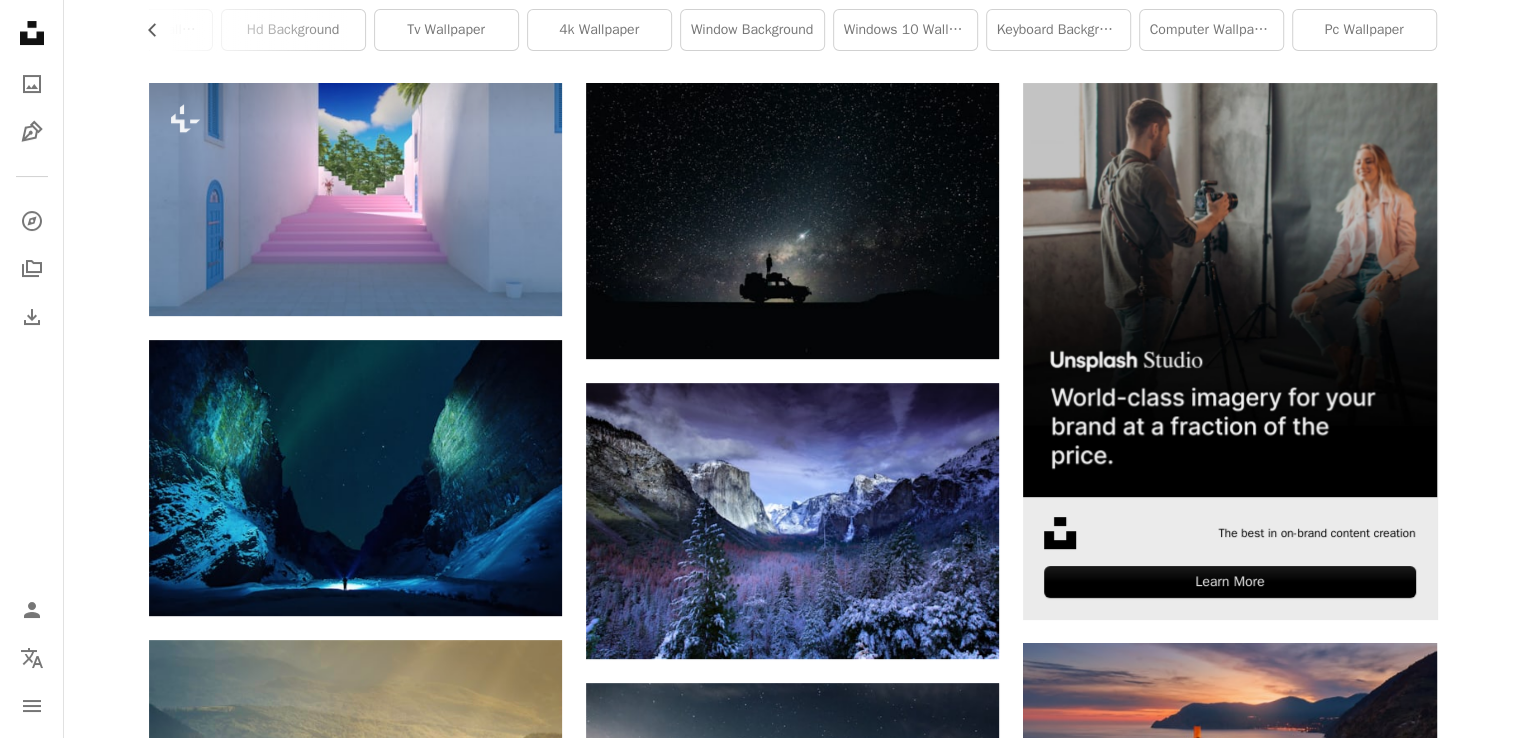 scroll, scrollTop: 0, scrollLeft: 0, axis: both 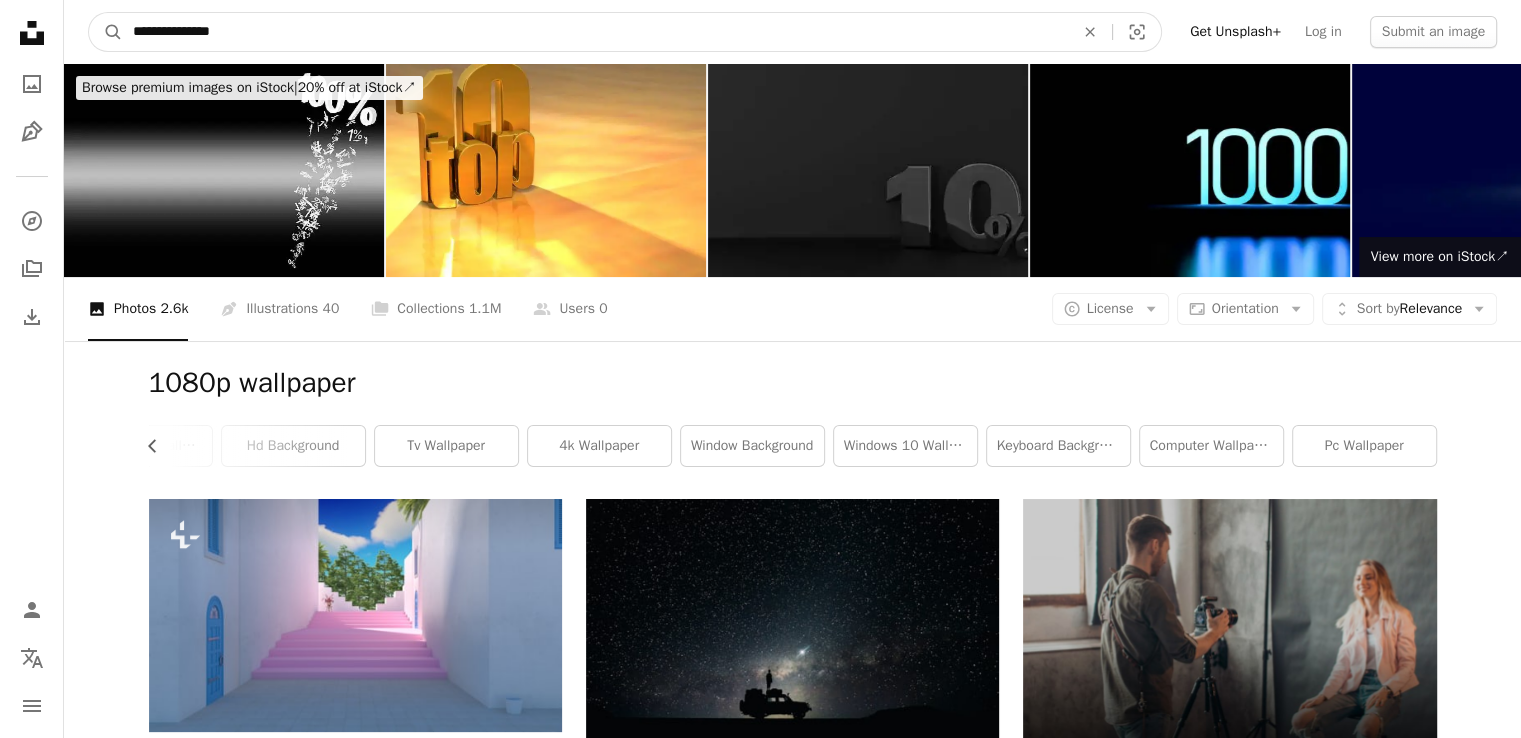 click on "**********" at bounding box center (595, 32) 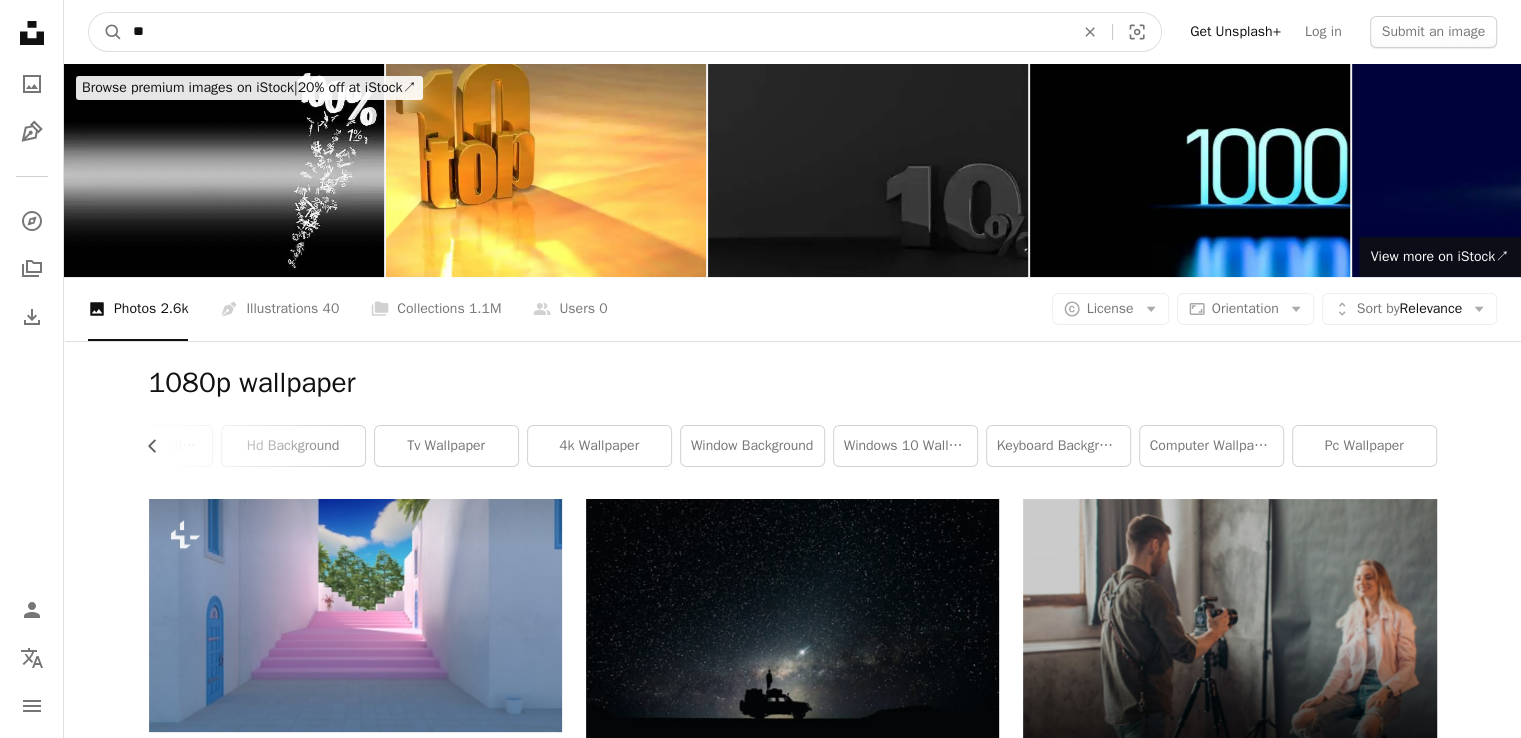 type on "*" 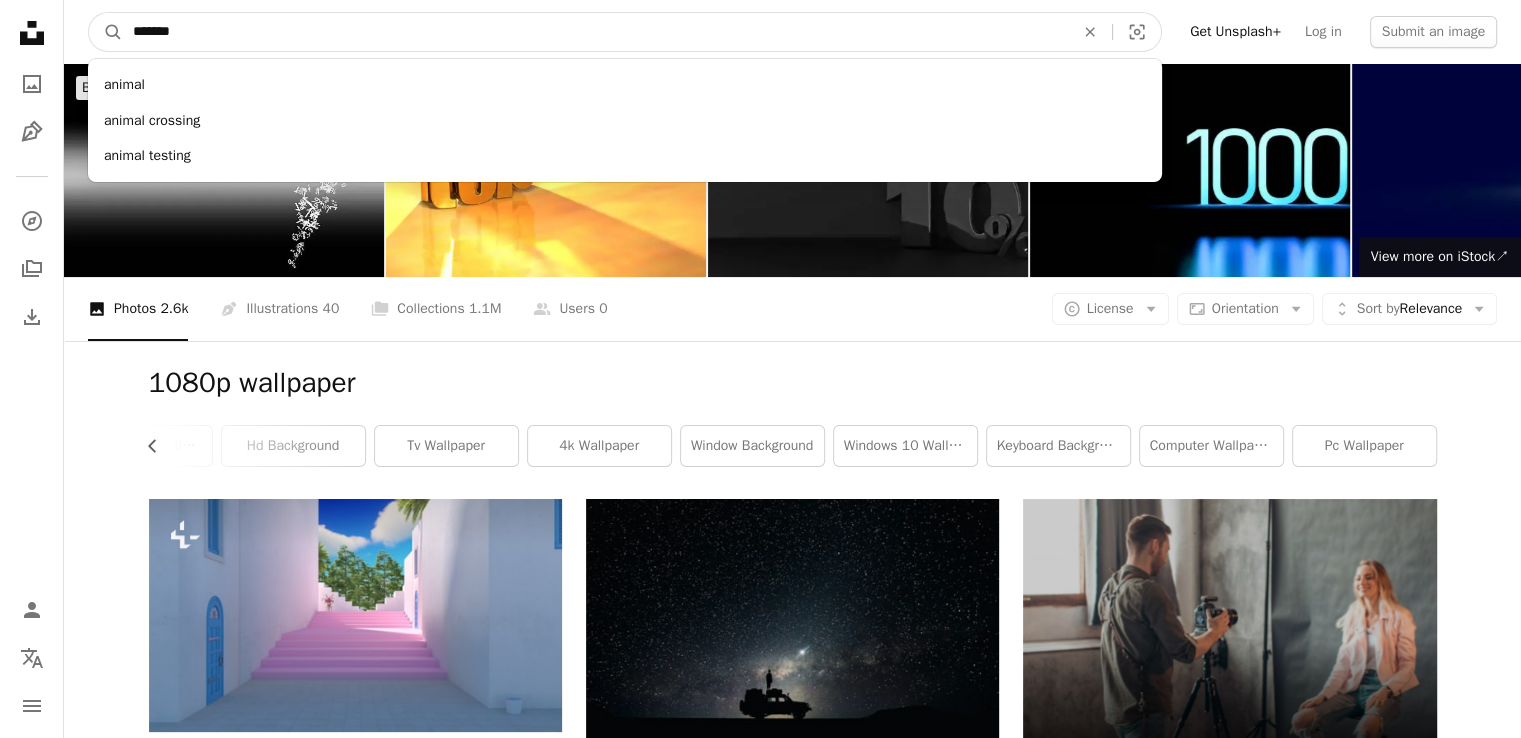 type on "********" 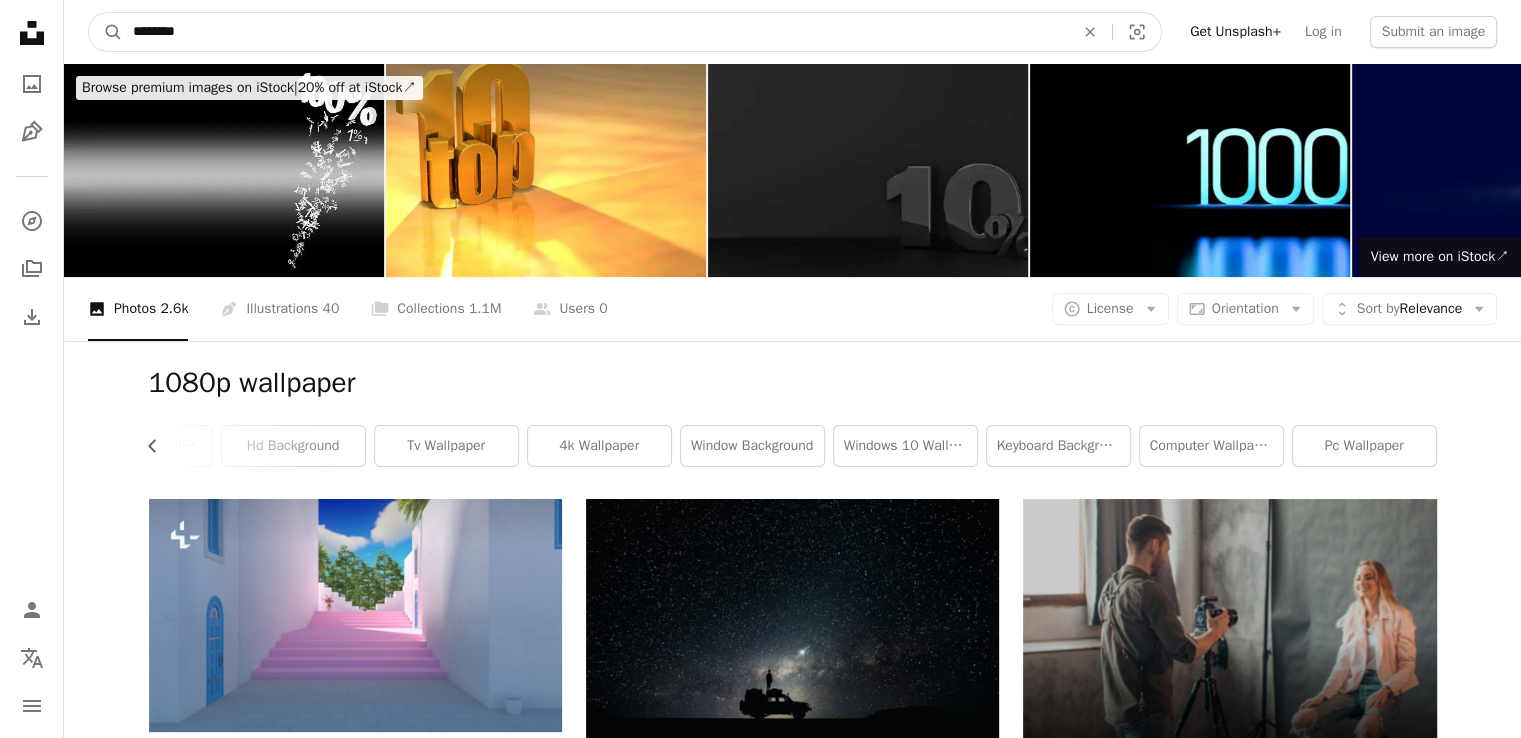 click on "A magnifying glass" at bounding box center [106, 32] 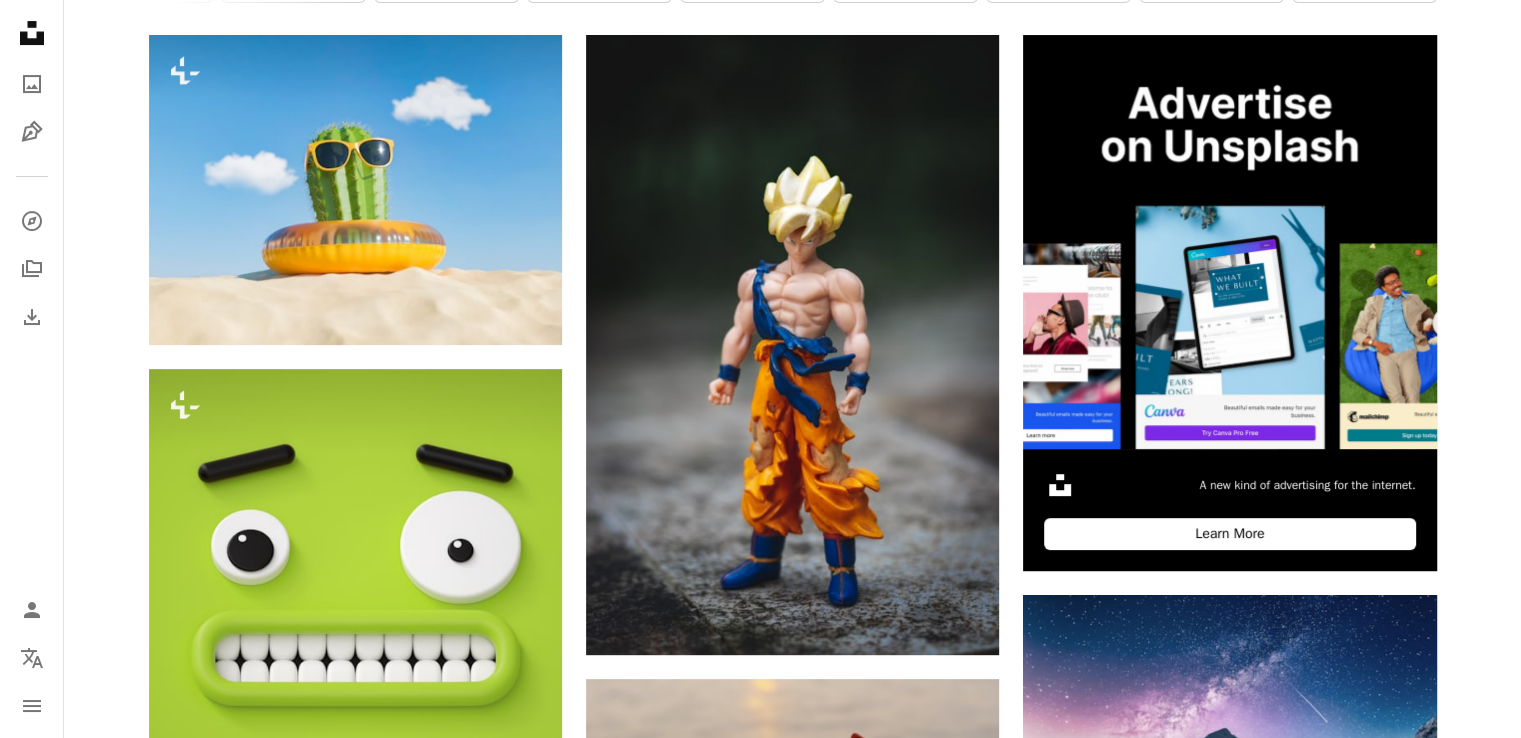 scroll, scrollTop: 464, scrollLeft: 0, axis: vertical 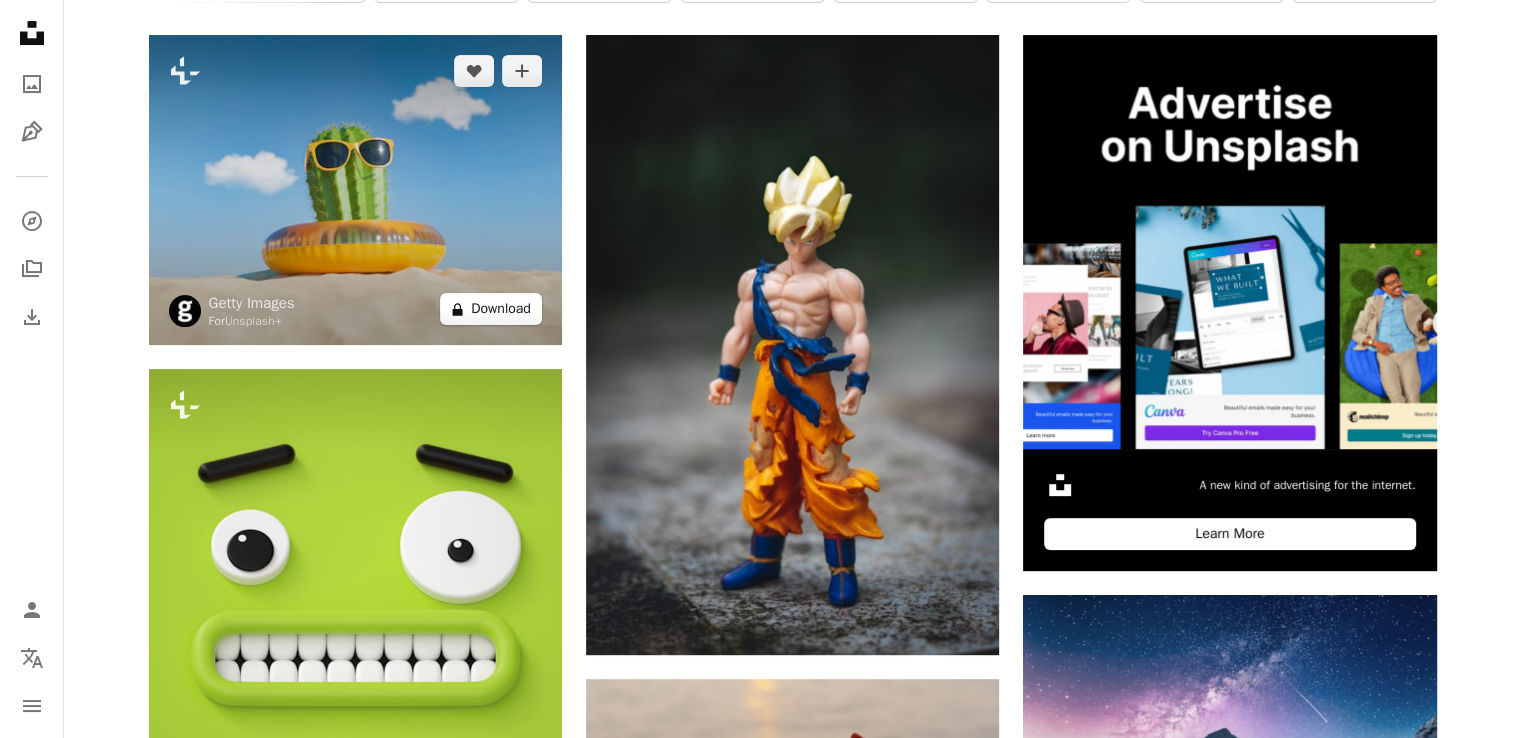 click on "A lock Download" at bounding box center (491, 309) 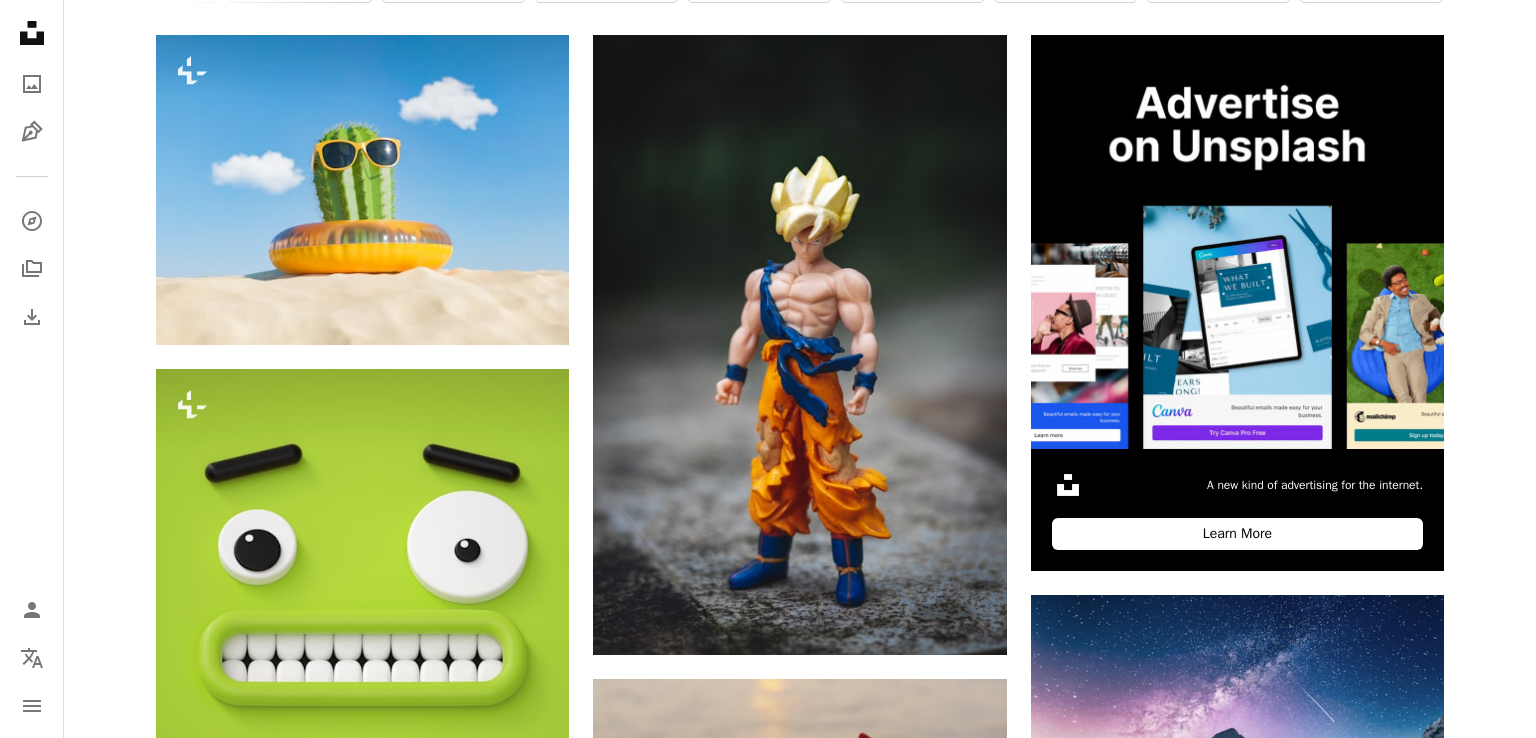 click on "An X shape Premium, ready to use images. Get unlimited access. A plus sign Members-only content added monthly A plus sign Unlimited royalty-free downloads A plus sign Illustrations  New A plus sign Enhanced legal protections yearly 66%  off monthly $12   $4 USD per month * Get  Unsplash+ * When paid annually, billed upfront  $48 Taxes where applicable. Renews automatically. Cancel anytime." at bounding box center [768, 5181] 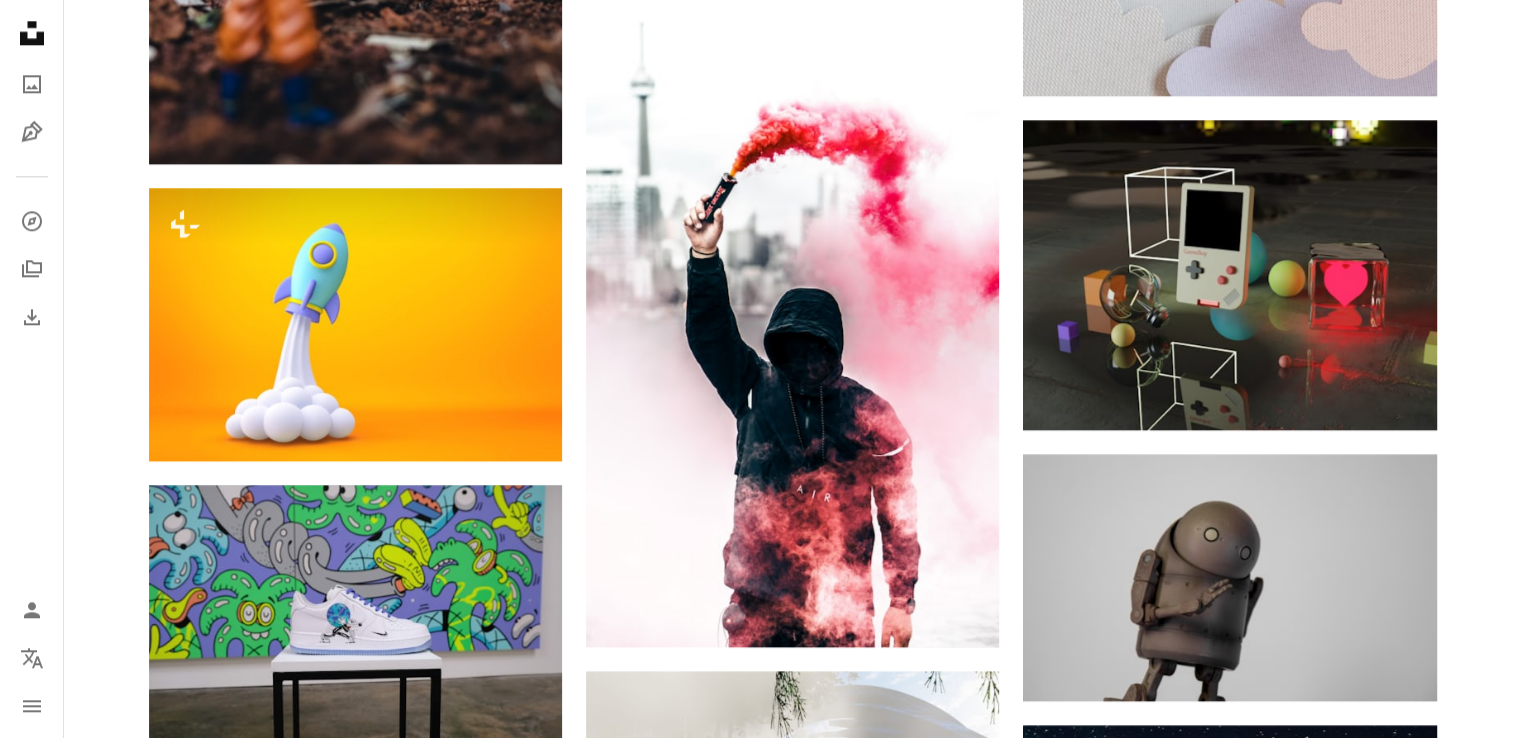 scroll, scrollTop: 2372, scrollLeft: 0, axis: vertical 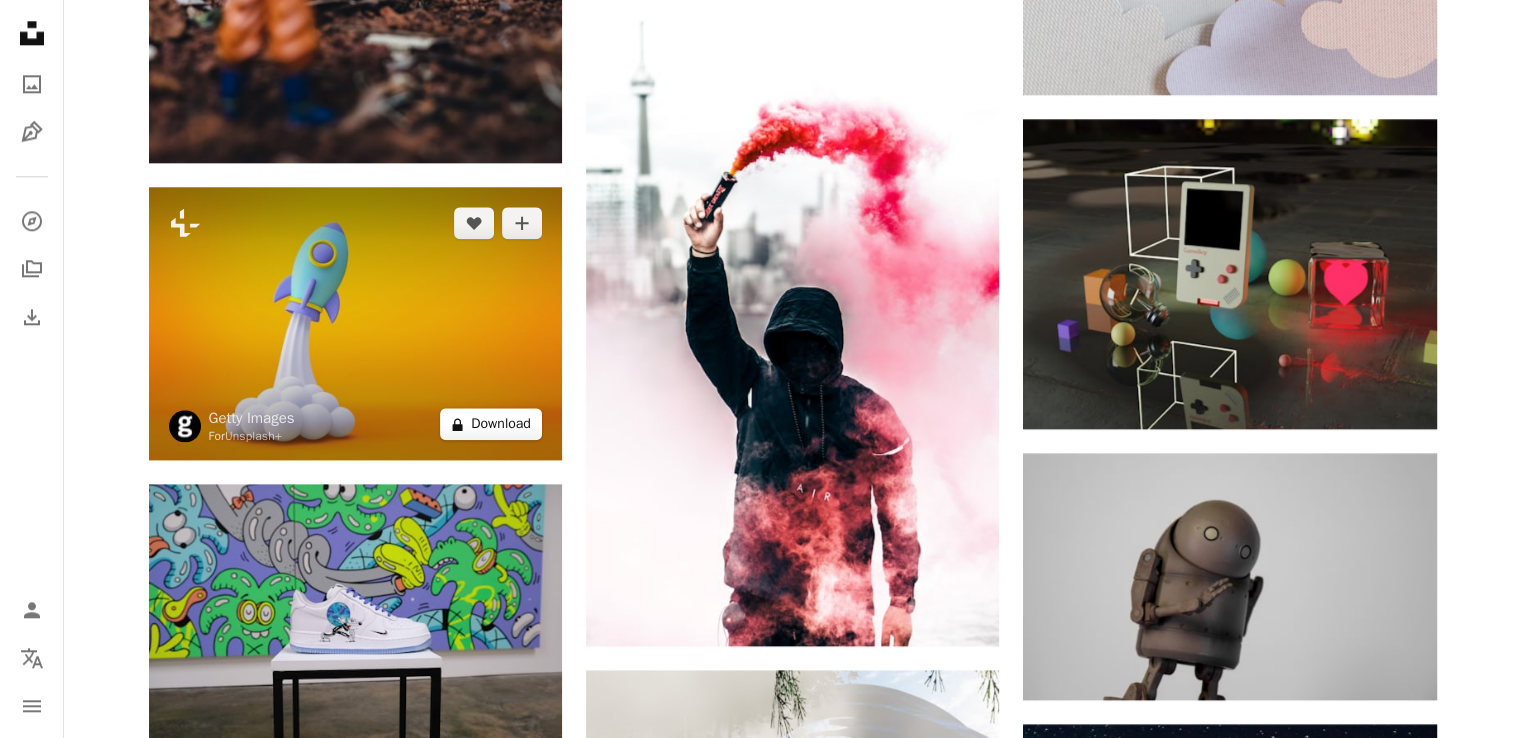 click on "A lock Download" at bounding box center (491, 424) 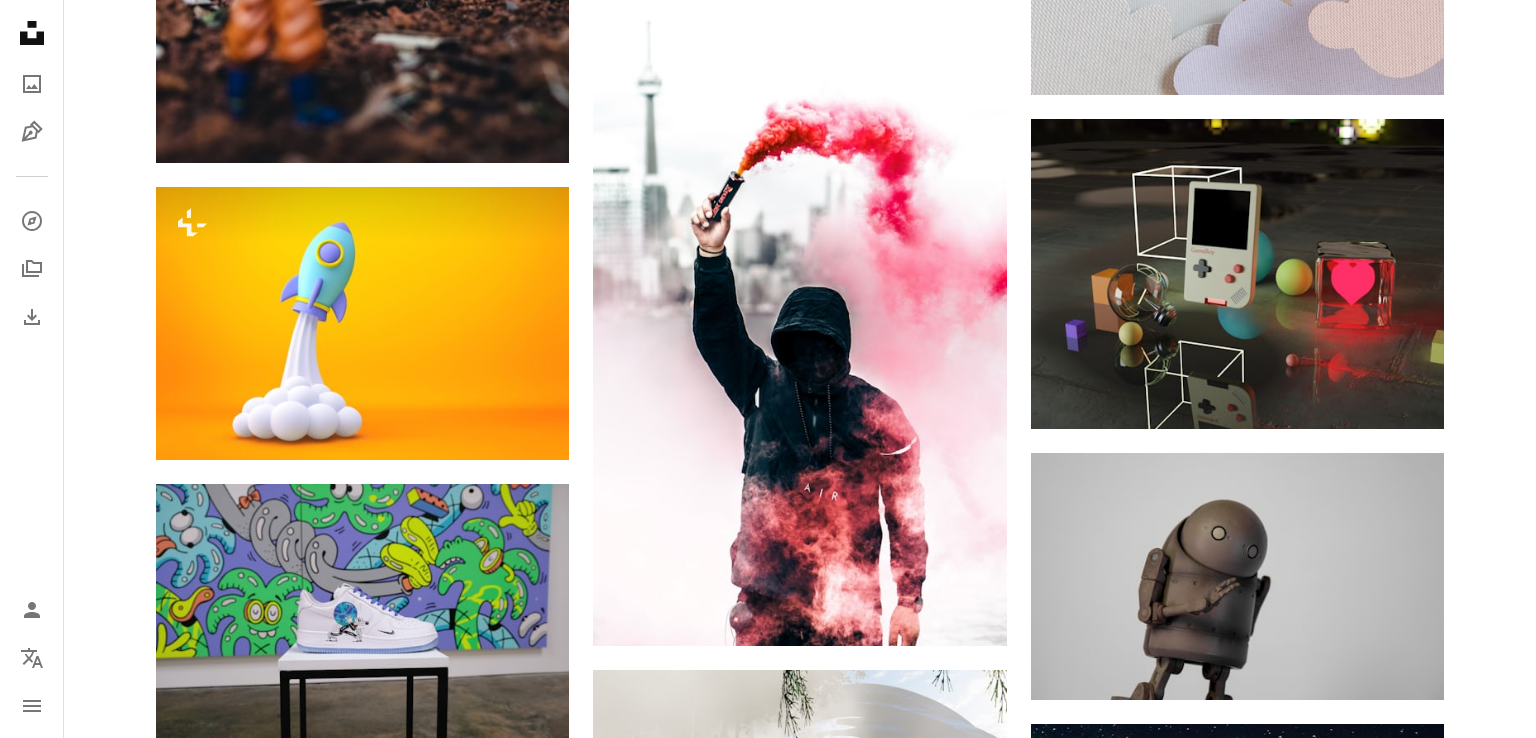 click on "An X shape Premium, ready to use images. Get unlimited access. A plus sign Members-only content added monthly A plus sign Unlimited royalty-free downloads A plus sign Illustrations  New A plus sign Enhanced legal protections yearly 66%  off monthly $12   $4 USD per month * Get  Unsplash+ * When paid annually, billed upfront  $48 Taxes where applicable. Renews automatically. Cancel anytime." at bounding box center (768, 3274) 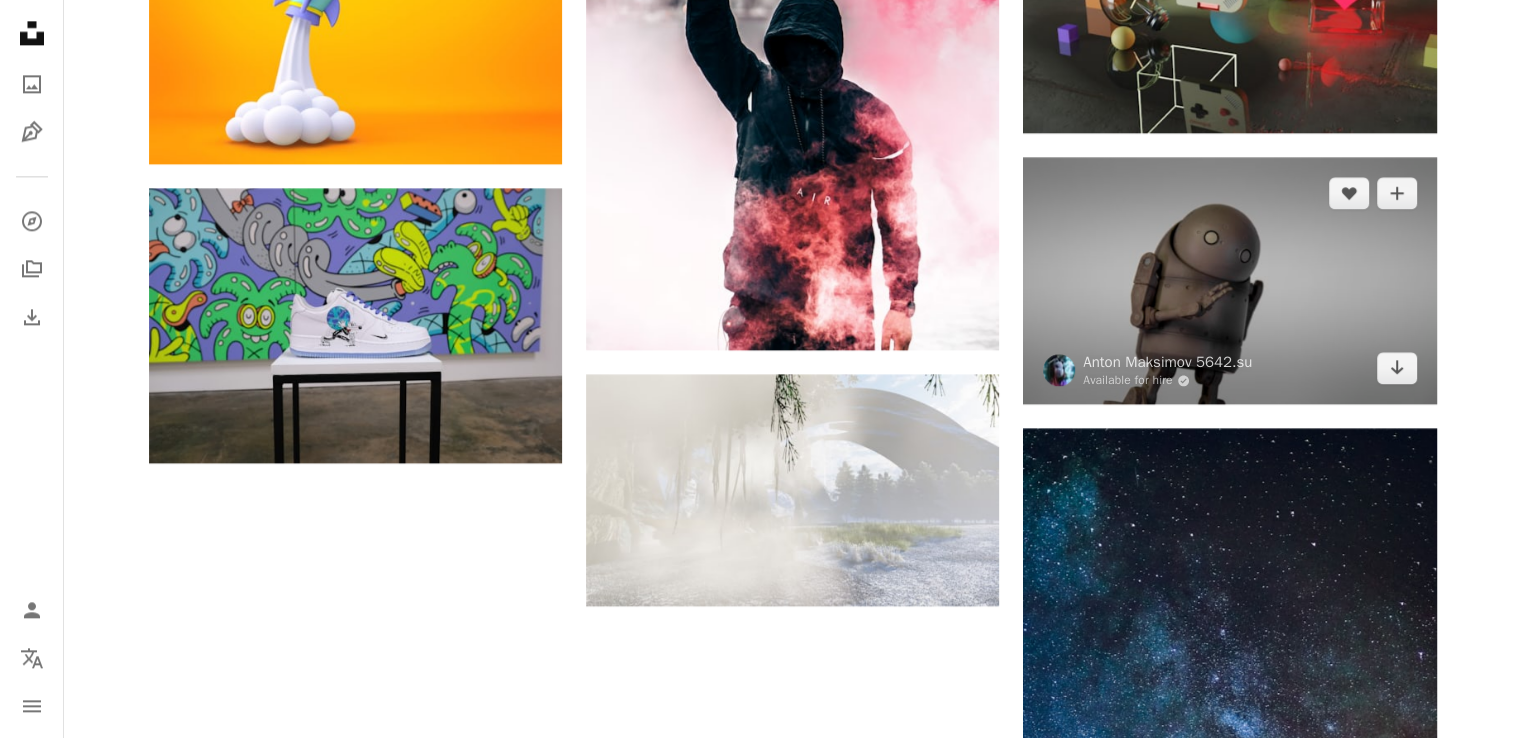 scroll, scrollTop: 2670, scrollLeft: 0, axis: vertical 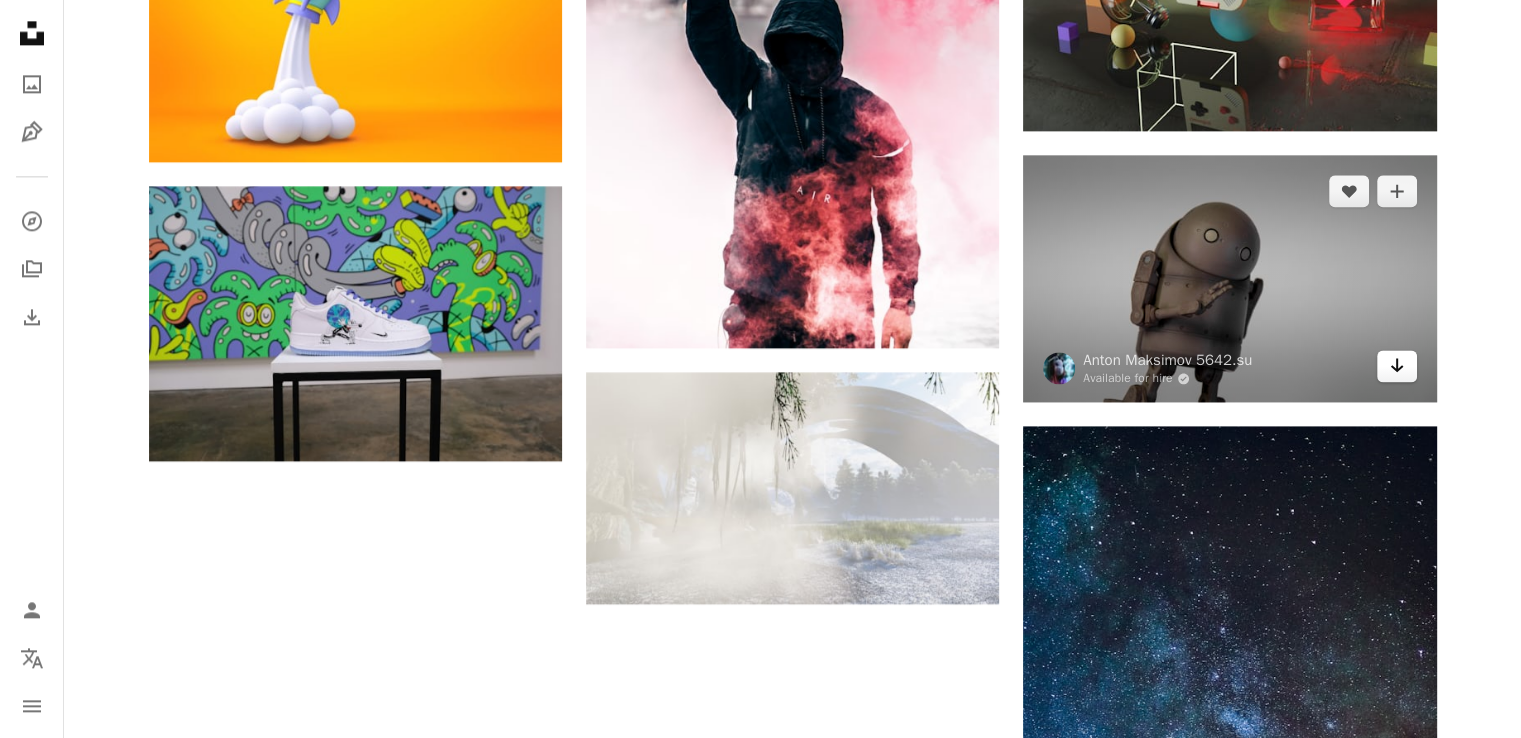 click on "Arrow pointing down" 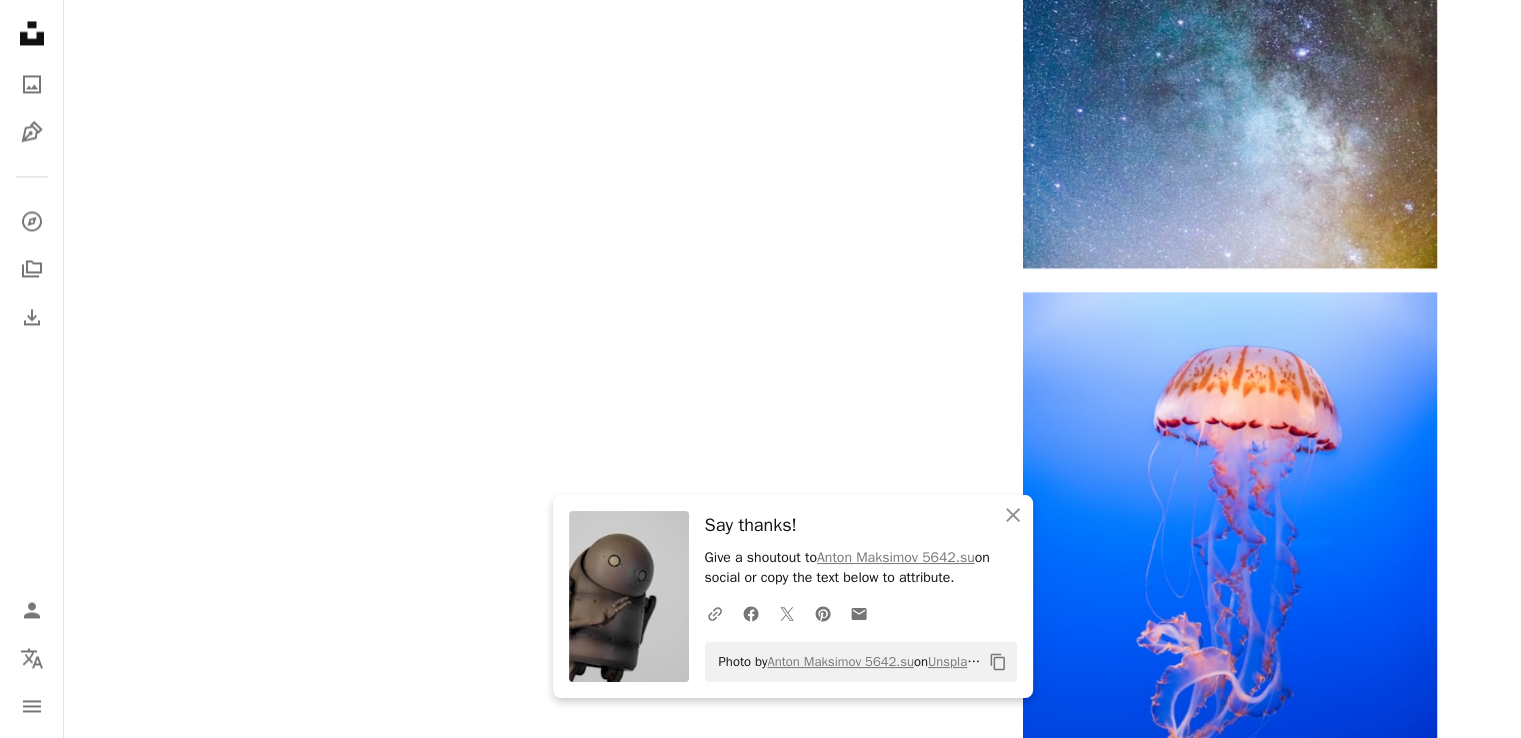 scroll, scrollTop: 3450, scrollLeft: 0, axis: vertical 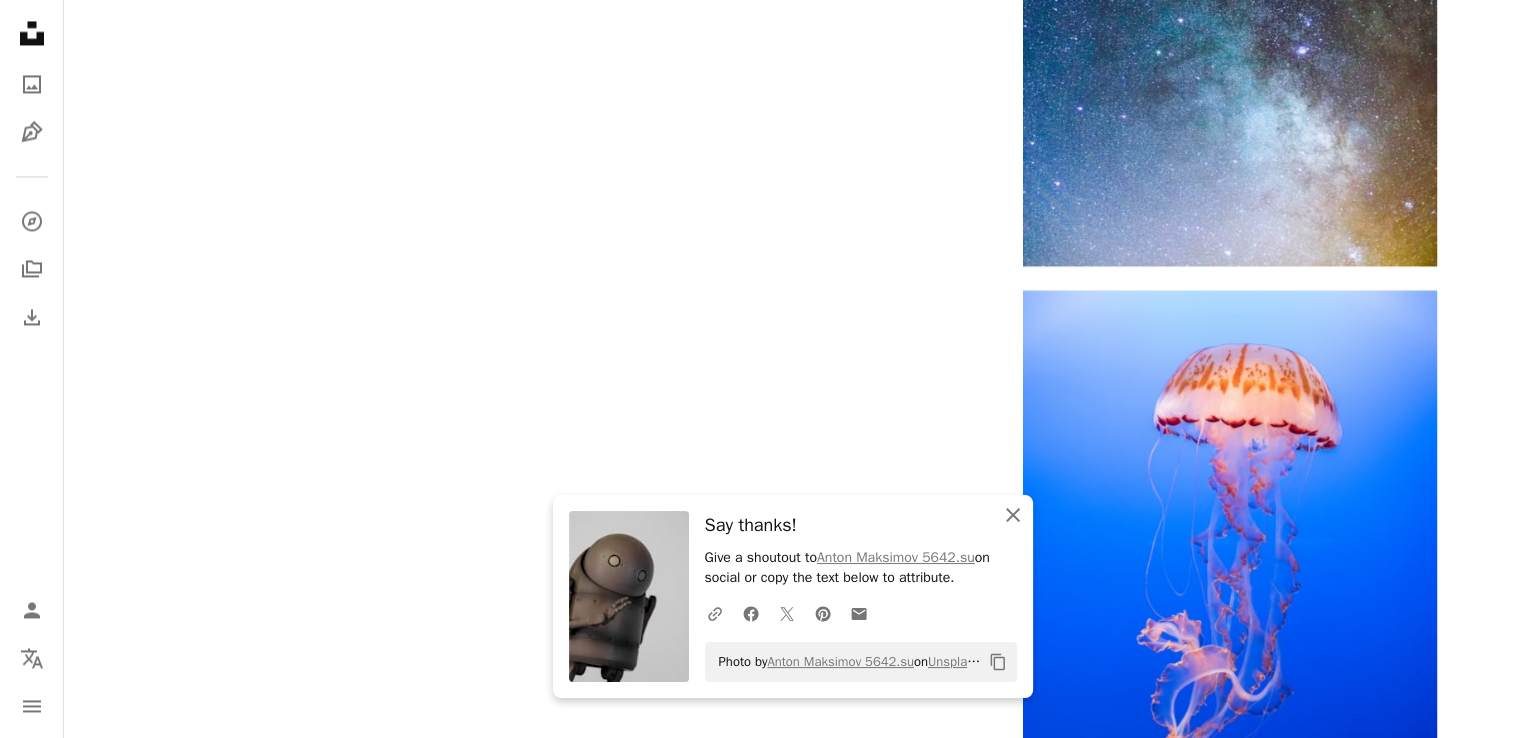 click on "An X shape" 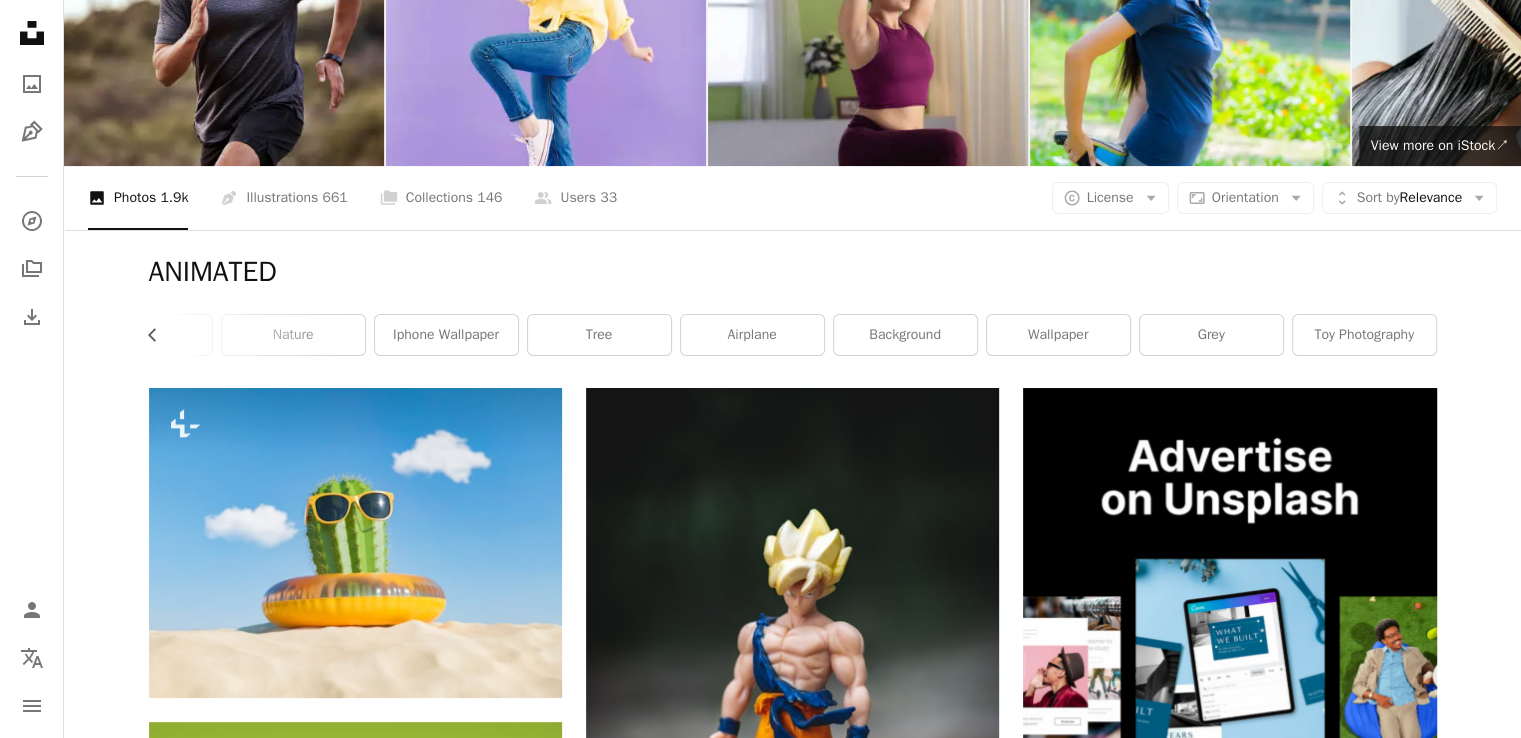 scroll, scrollTop: 0, scrollLeft: 0, axis: both 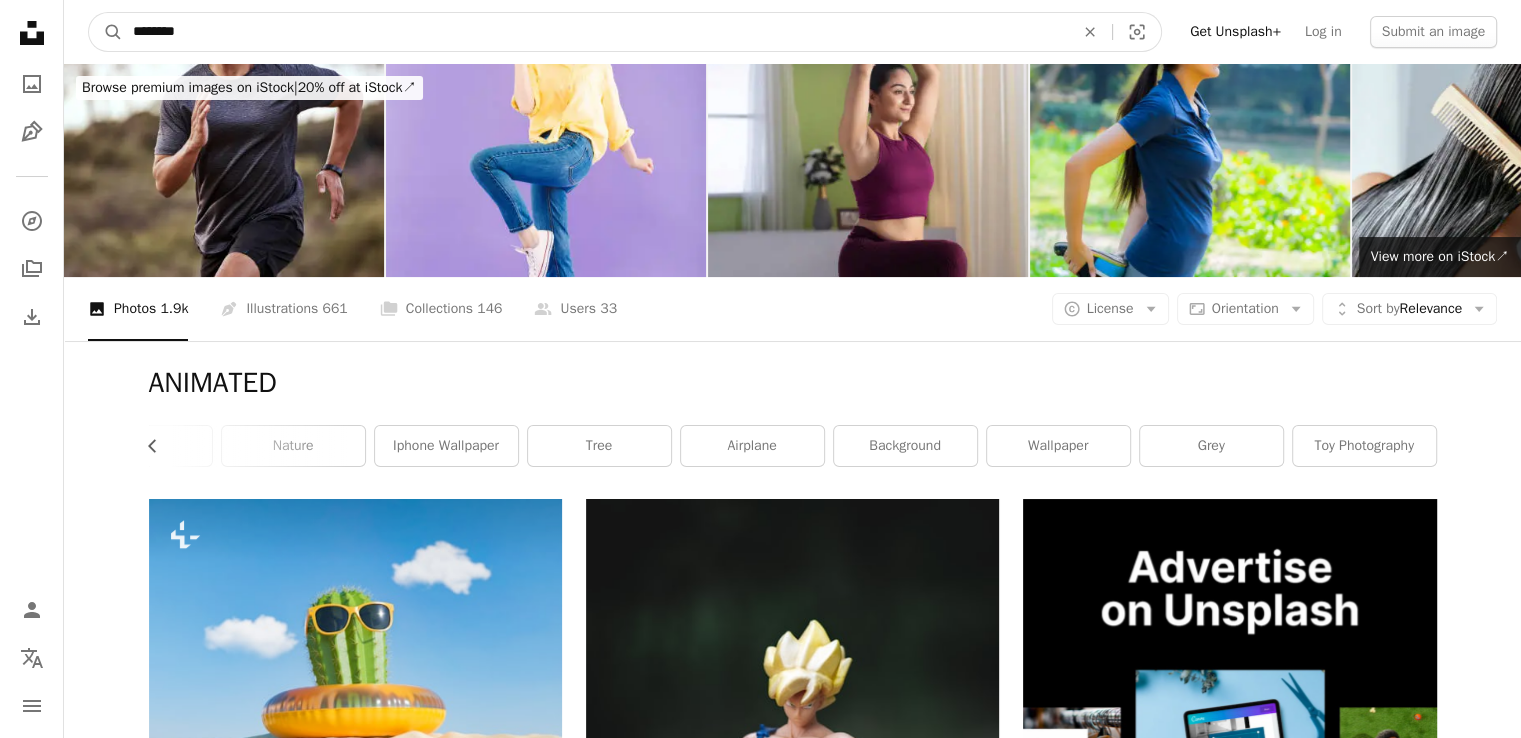 click on "********" at bounding box center [595, 32] 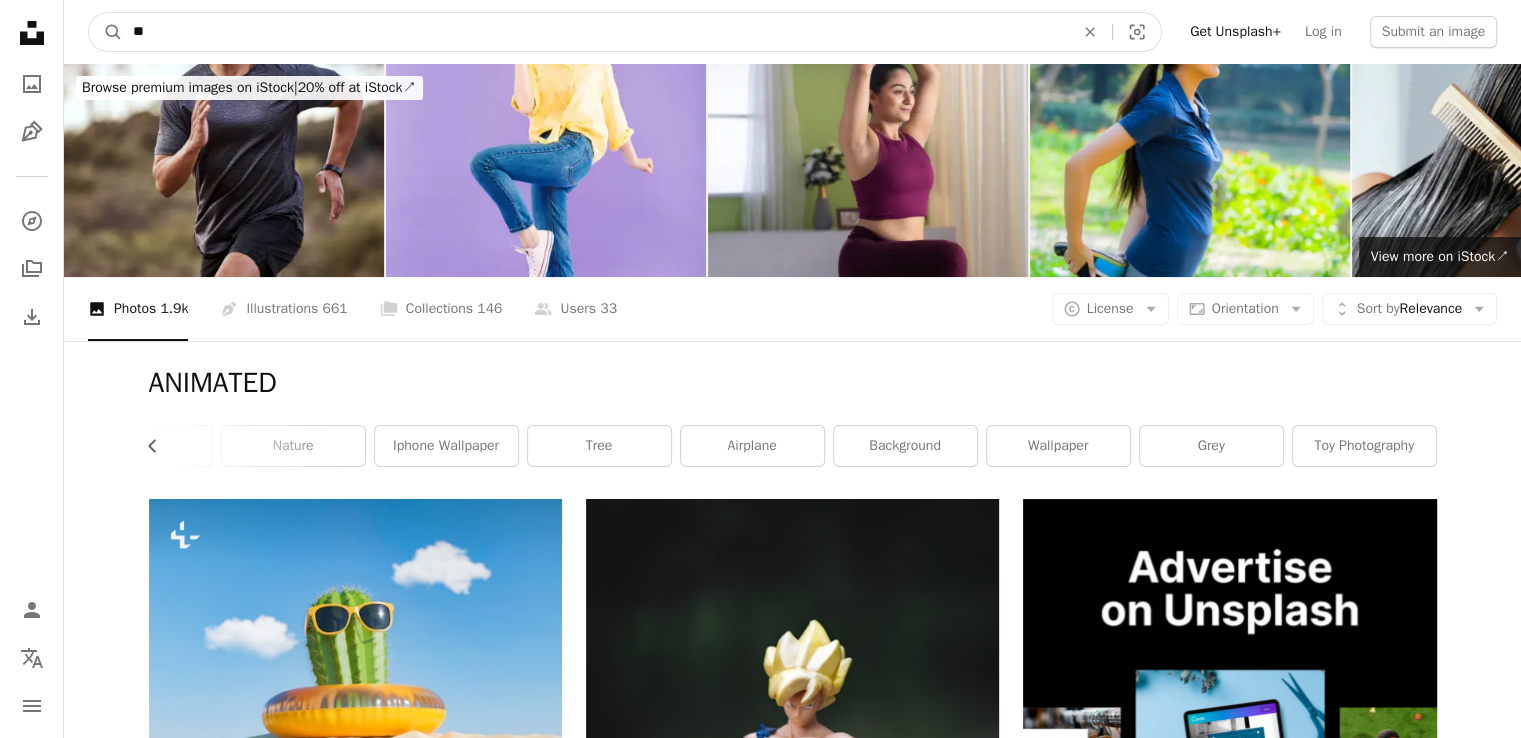 type on "*" 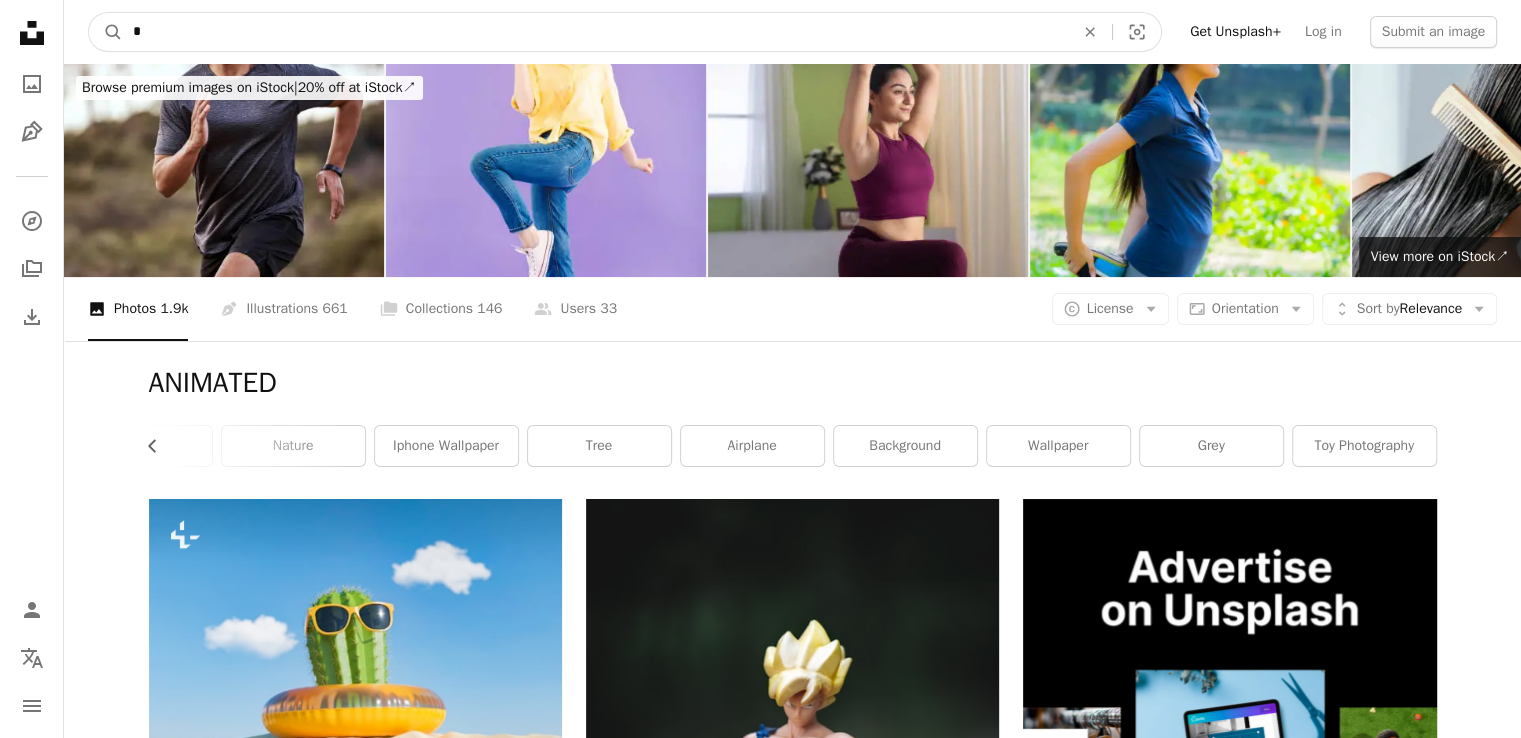 type 